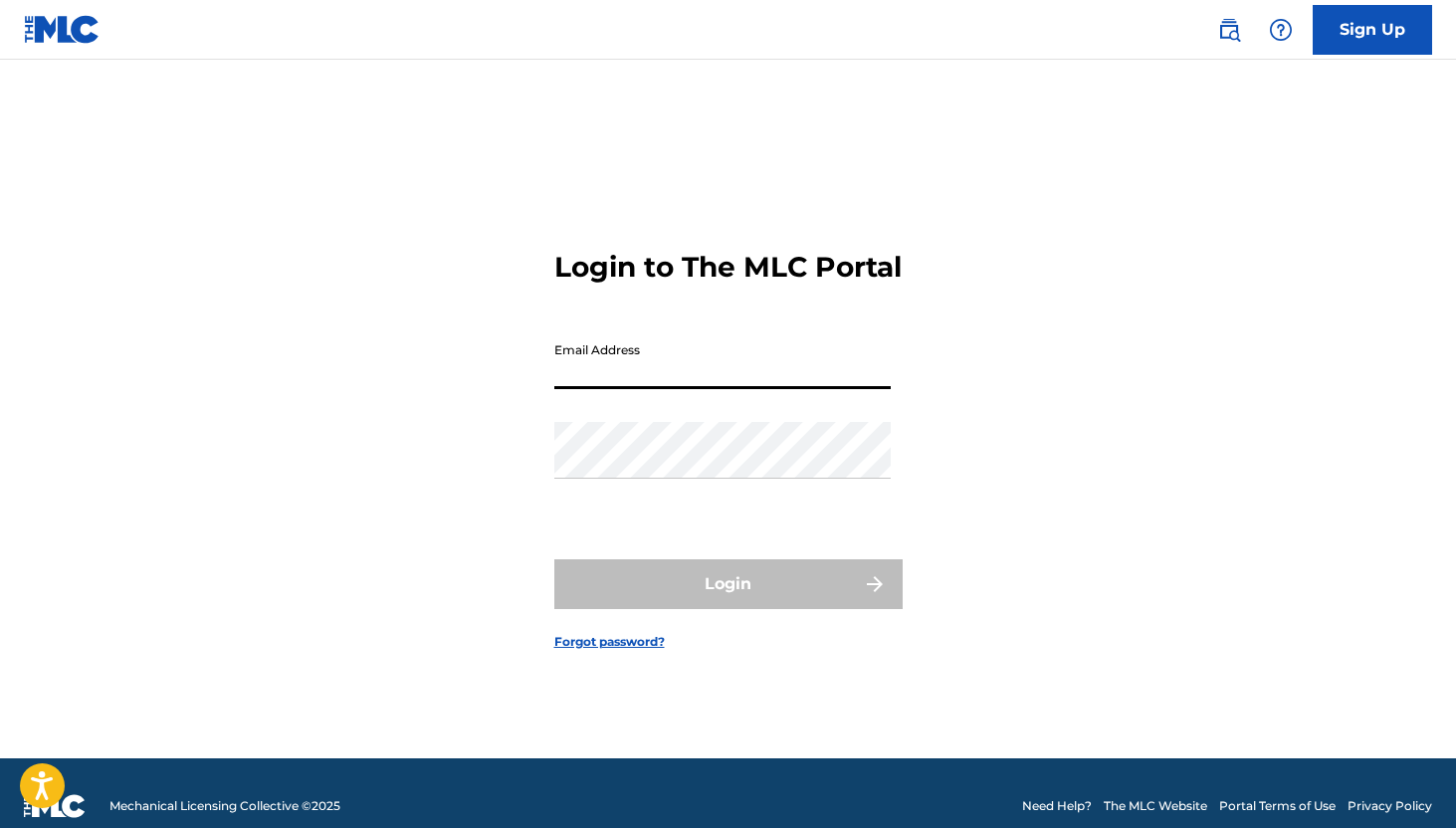scroll, scrollTop: 26, scrollLeft: 0, axis: vertical 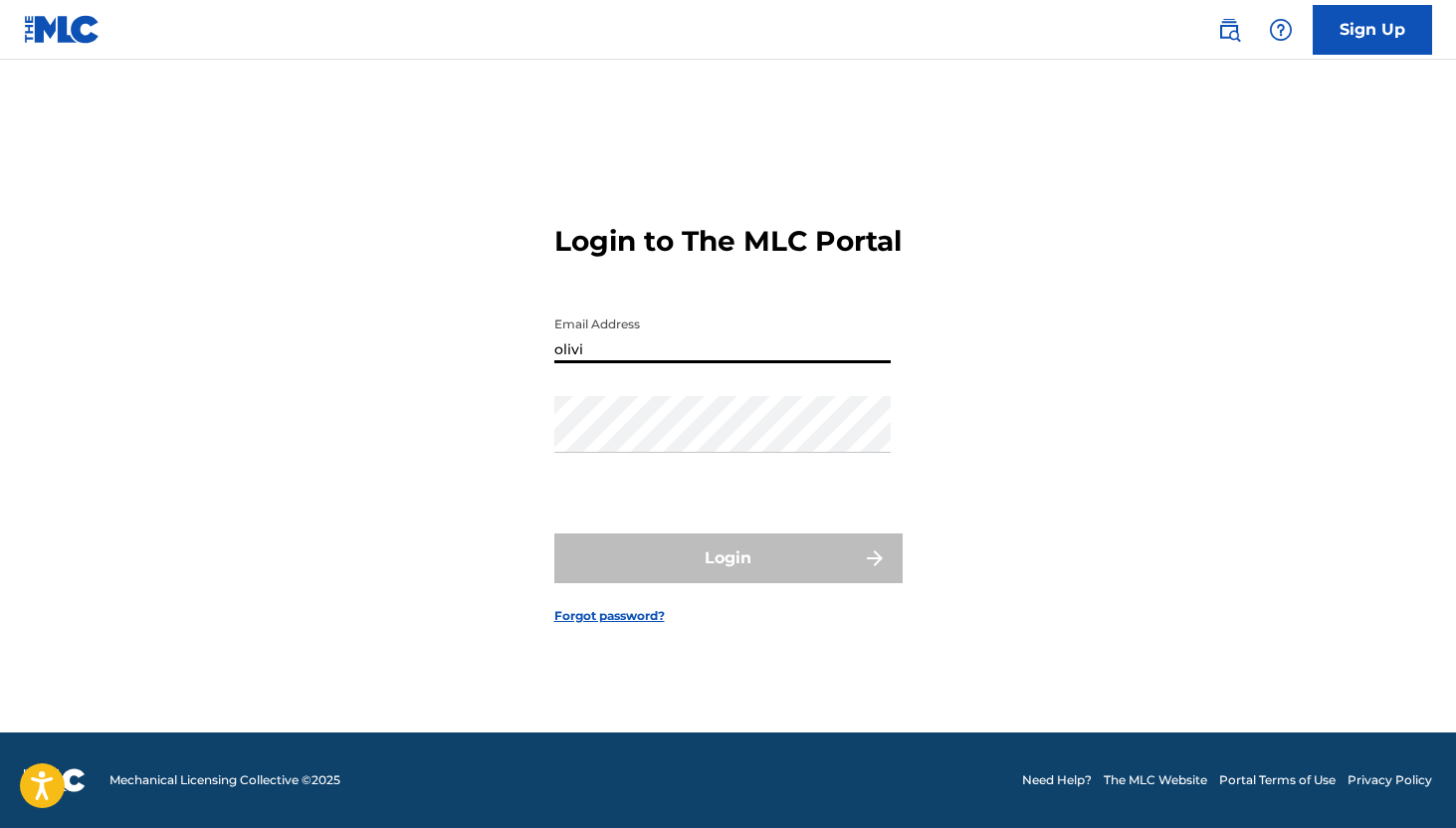 type on "[EMAIL_ADDRESS][DOMAIN_NAME]" 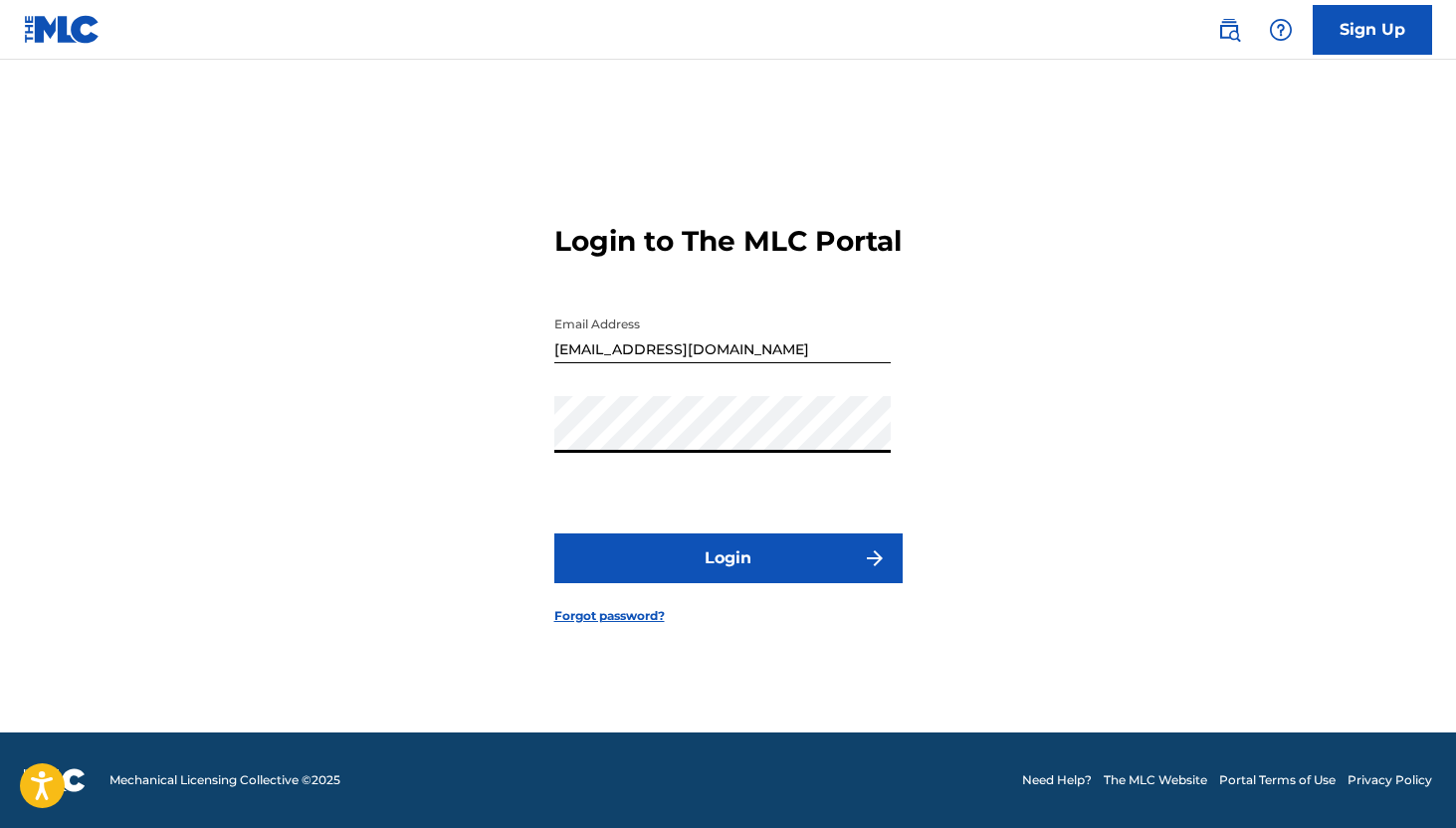 click on "Login" at bounding box center (728, 558) 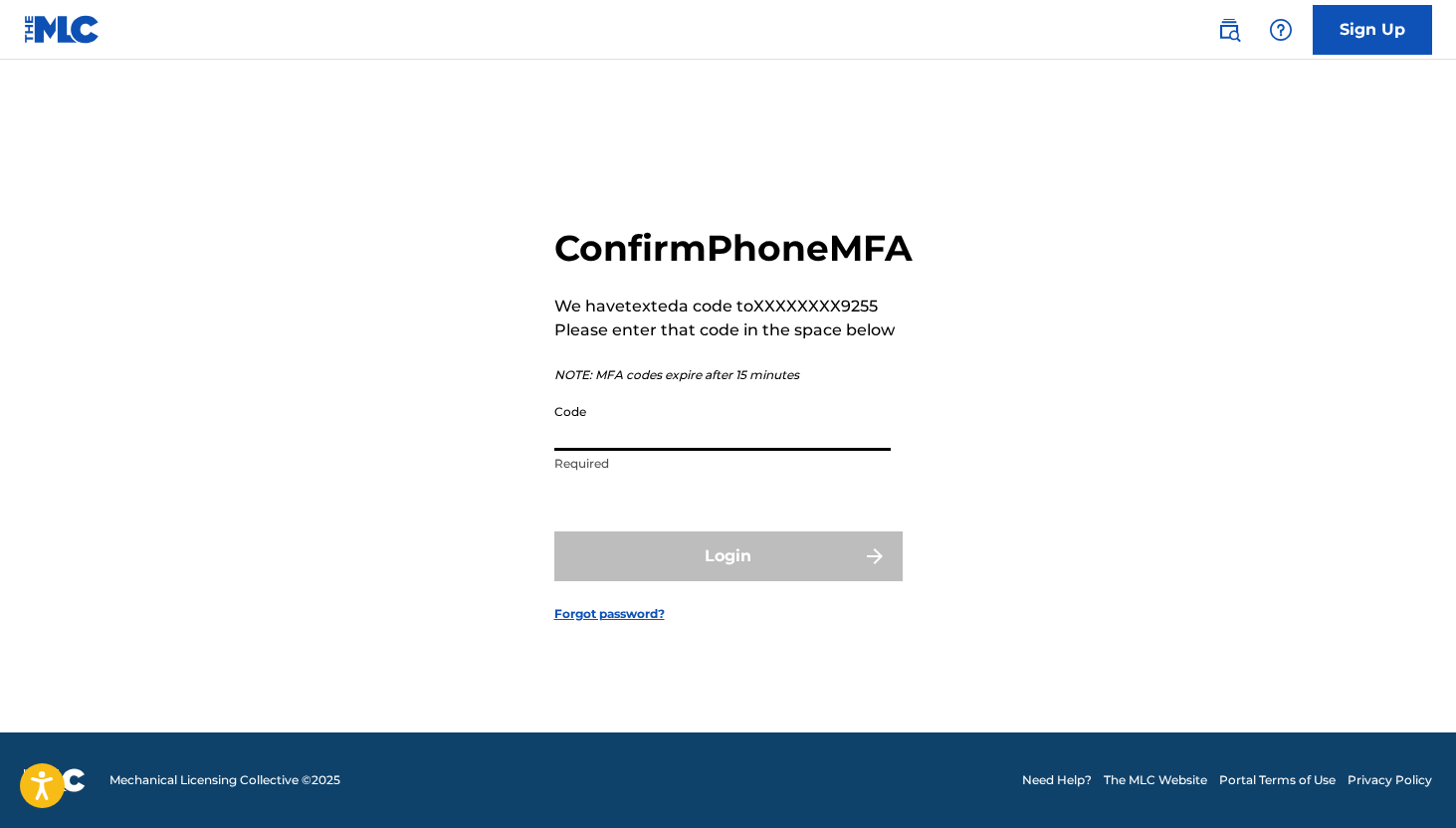 click on "Code" at bounding box center (723, 422) 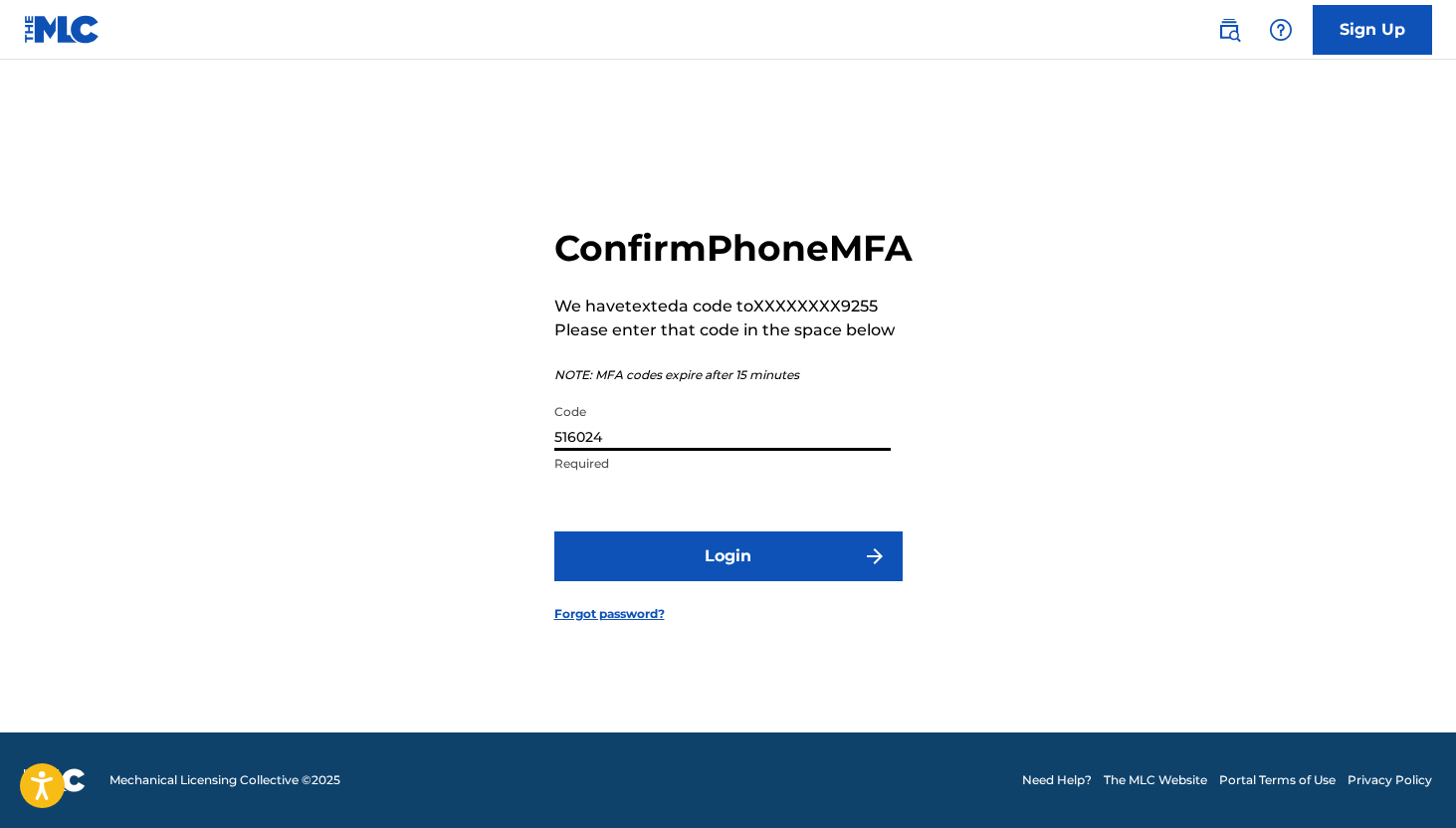 type on "516024" 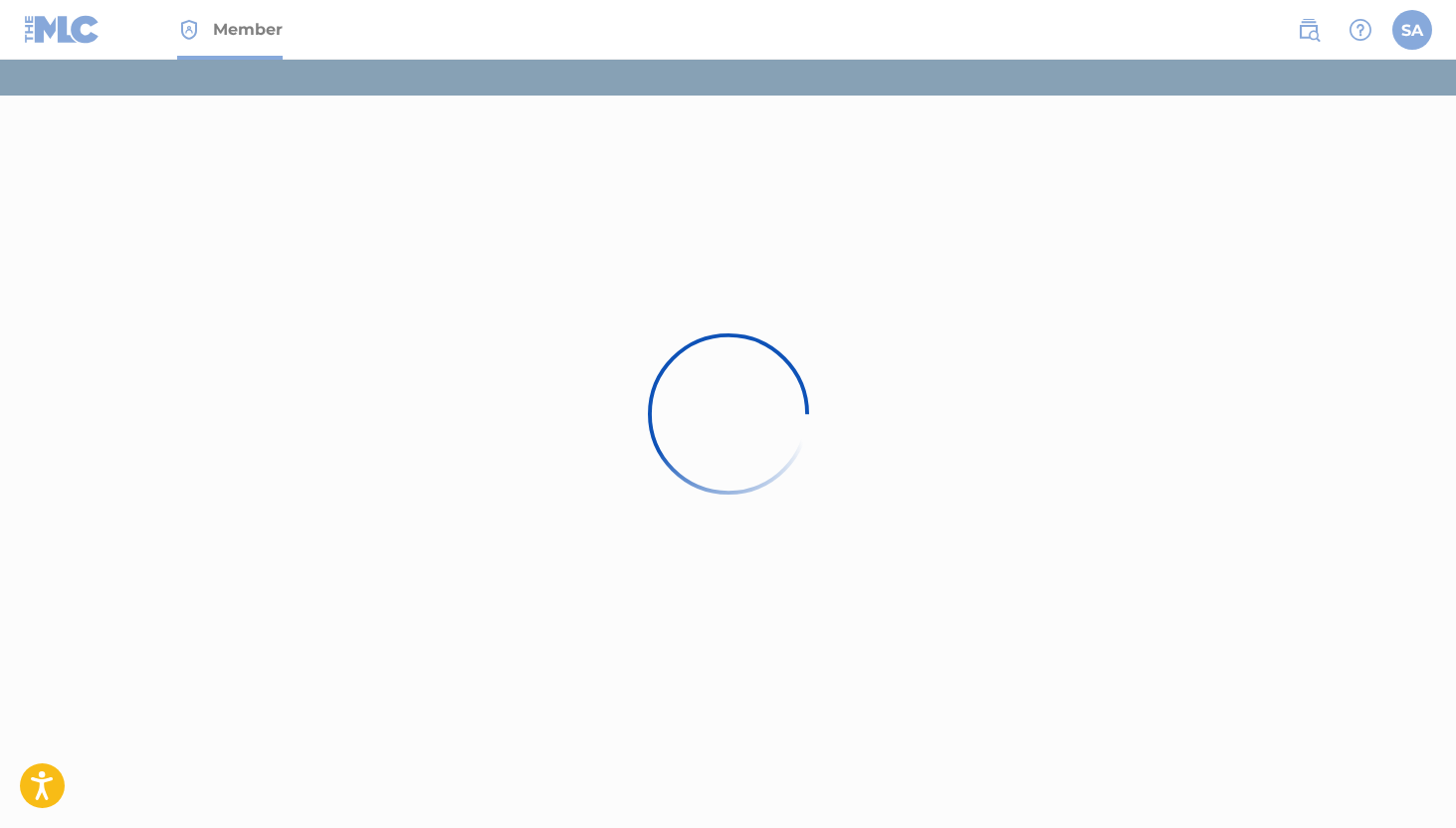 scroll, scrollTop: 0, scrollLeft: 0, axis: both 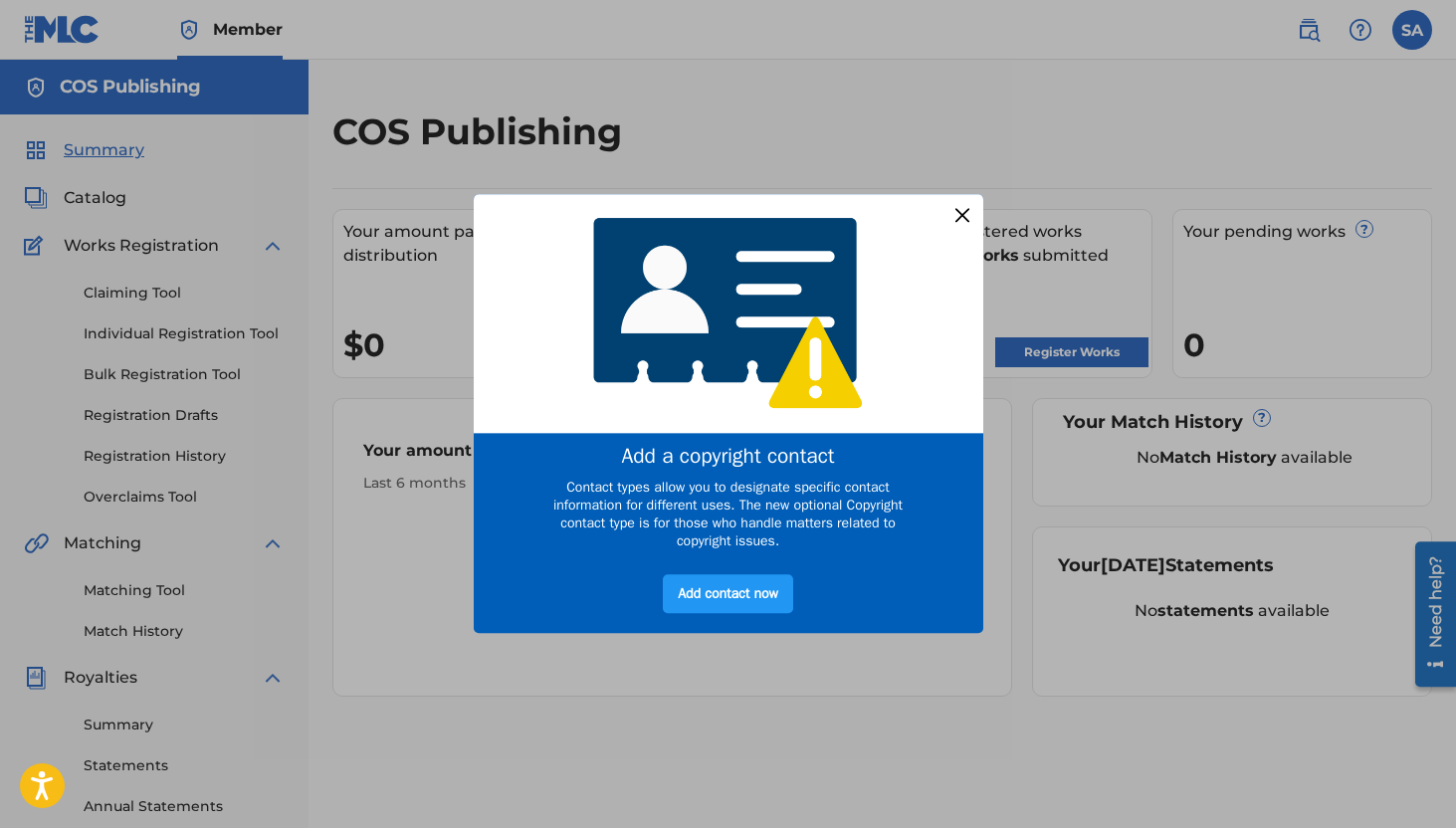 click at bounding box center [961, 215] 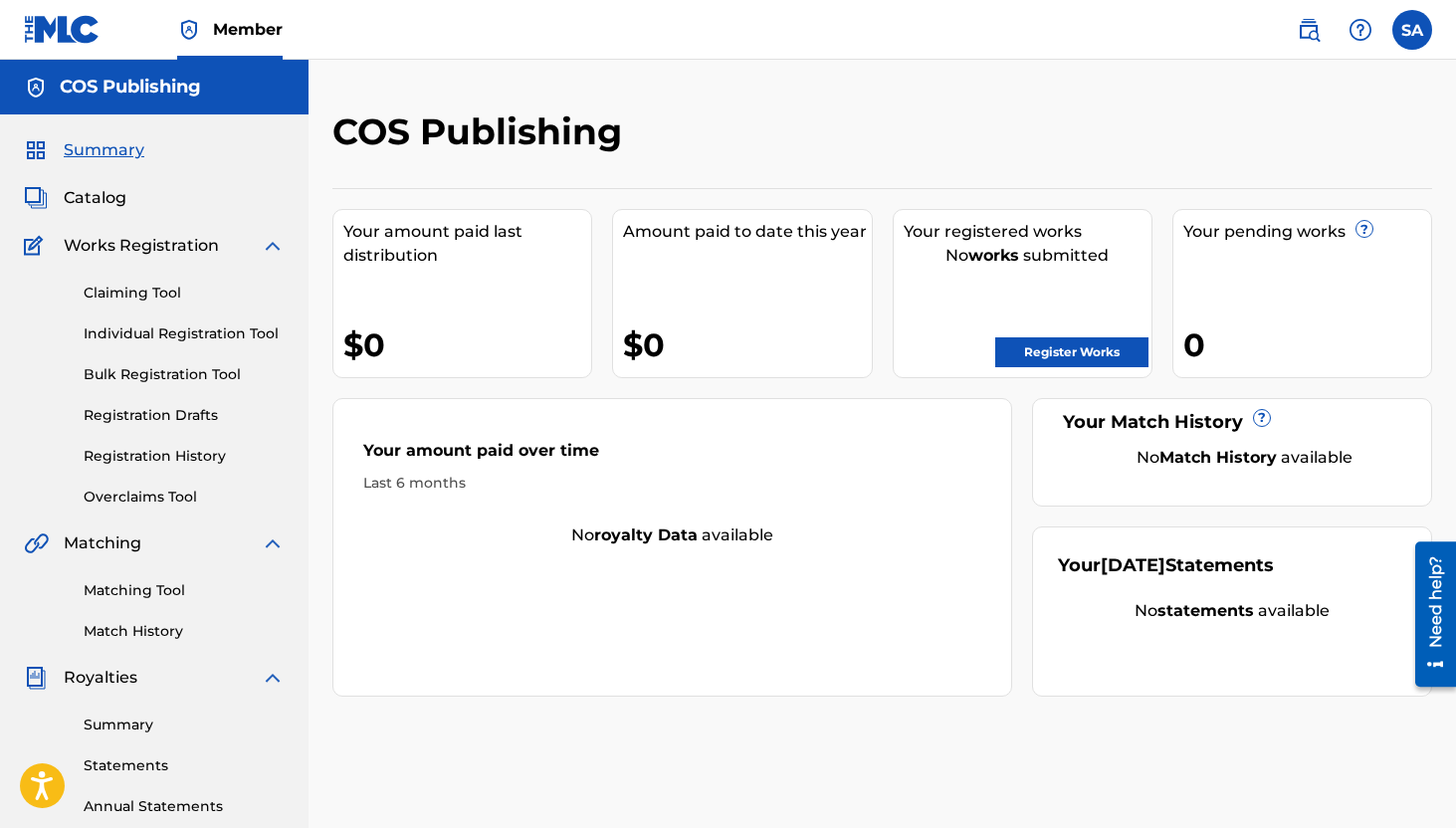 click on "Claiming Tool Individual Registration Tool Bulk Registration Tool Registration Drafts Registration History Overclaims Tool" at bounding box center (154, 382) 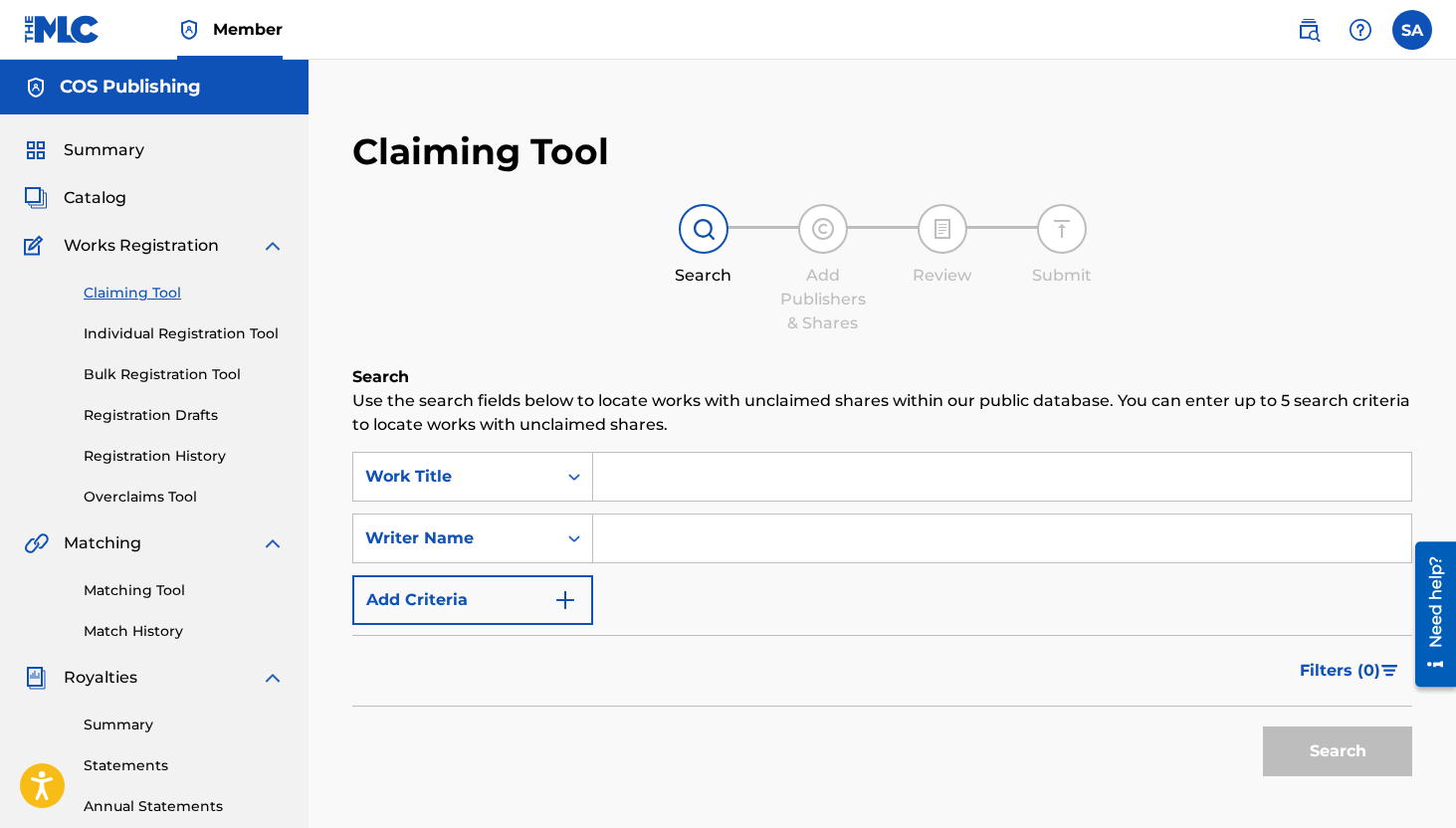 click on "Claiming Tool Individual Registration Tool Bulk Registration Tool Registration Drafts Registration History Overclaims Tool" at bounding box center (154, 382) 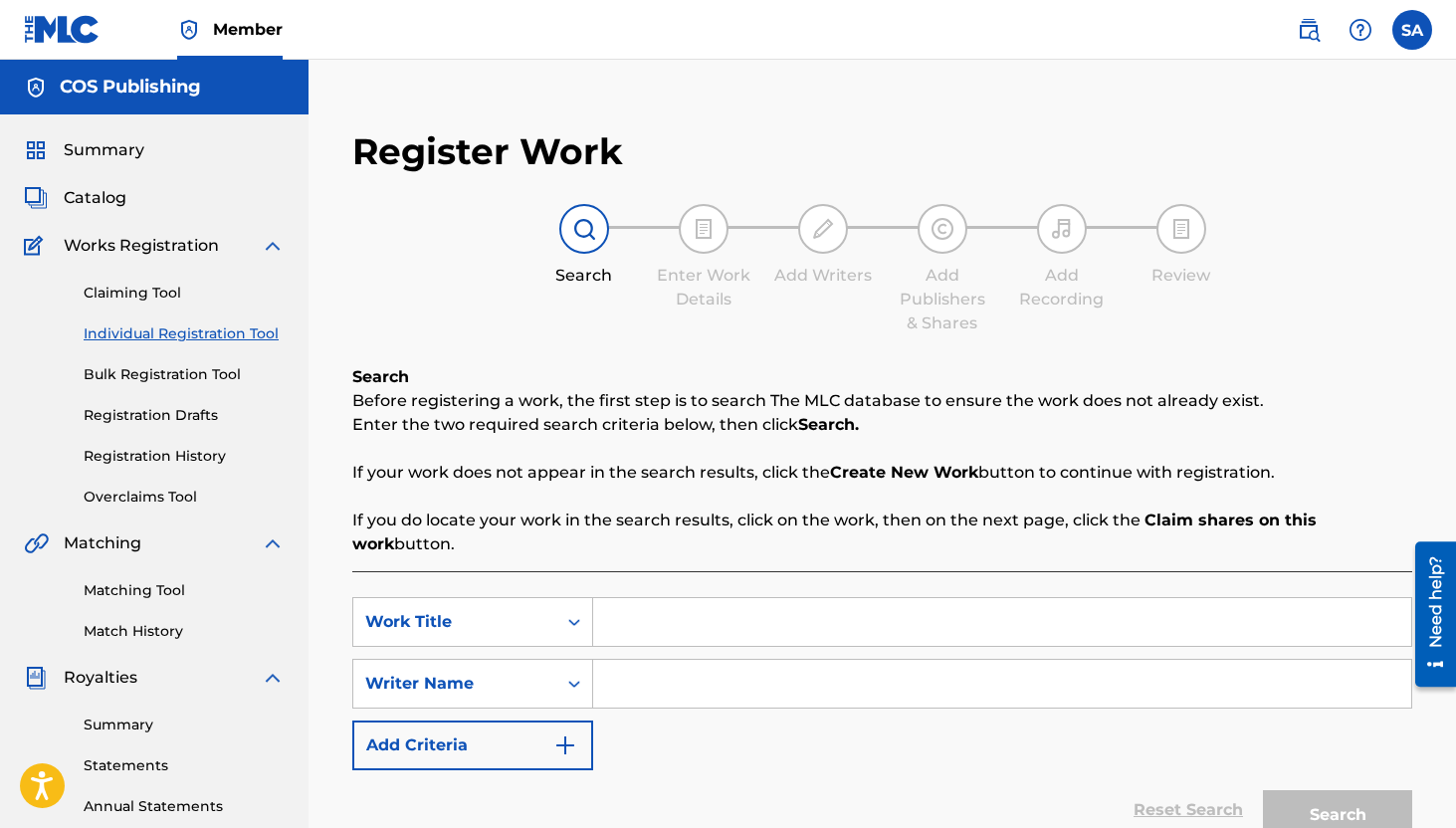 click on "Registration Drafts" at bounding box center [184, 415] 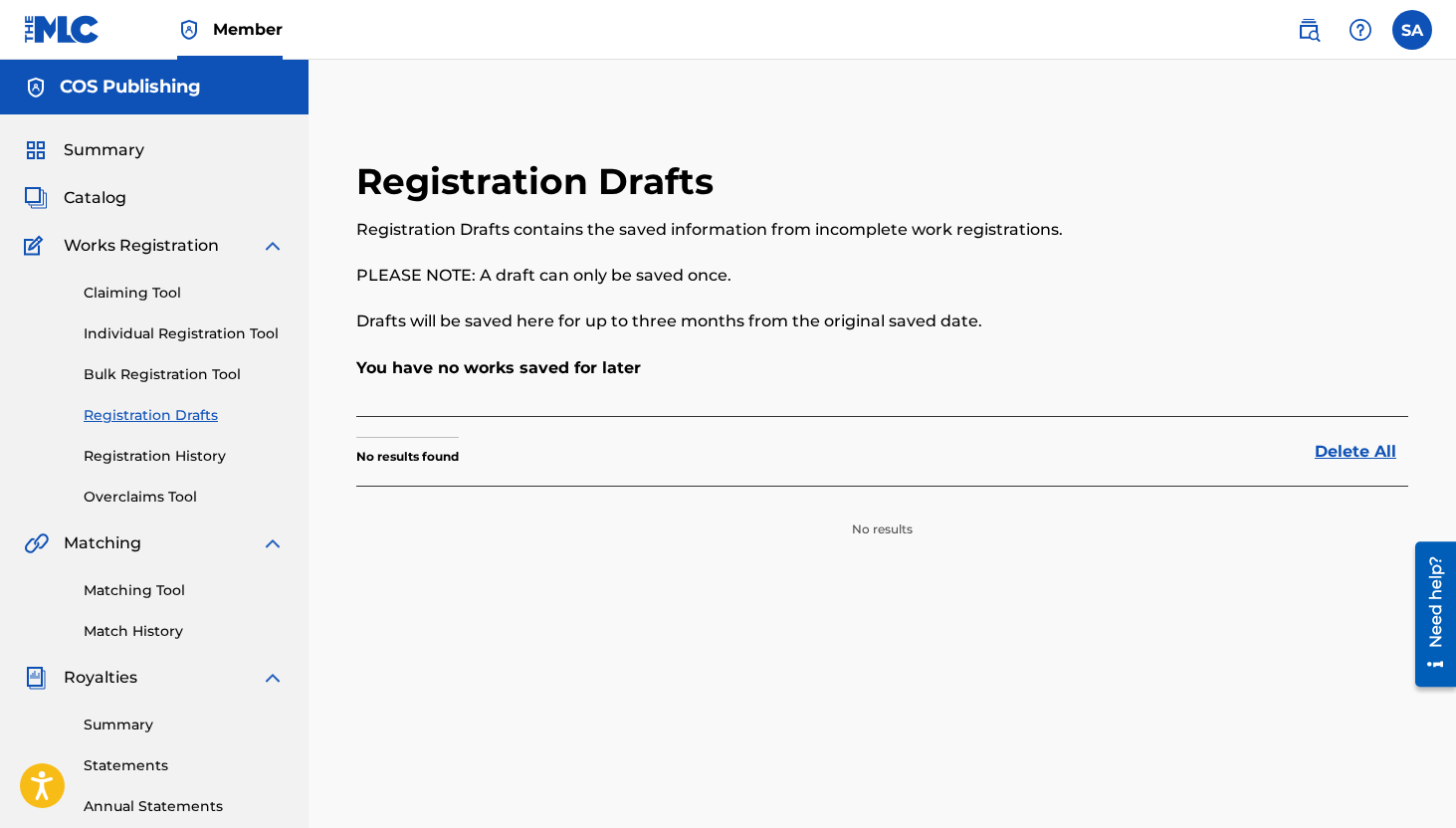 click on "Registration History" at bounding box center [184, 456] 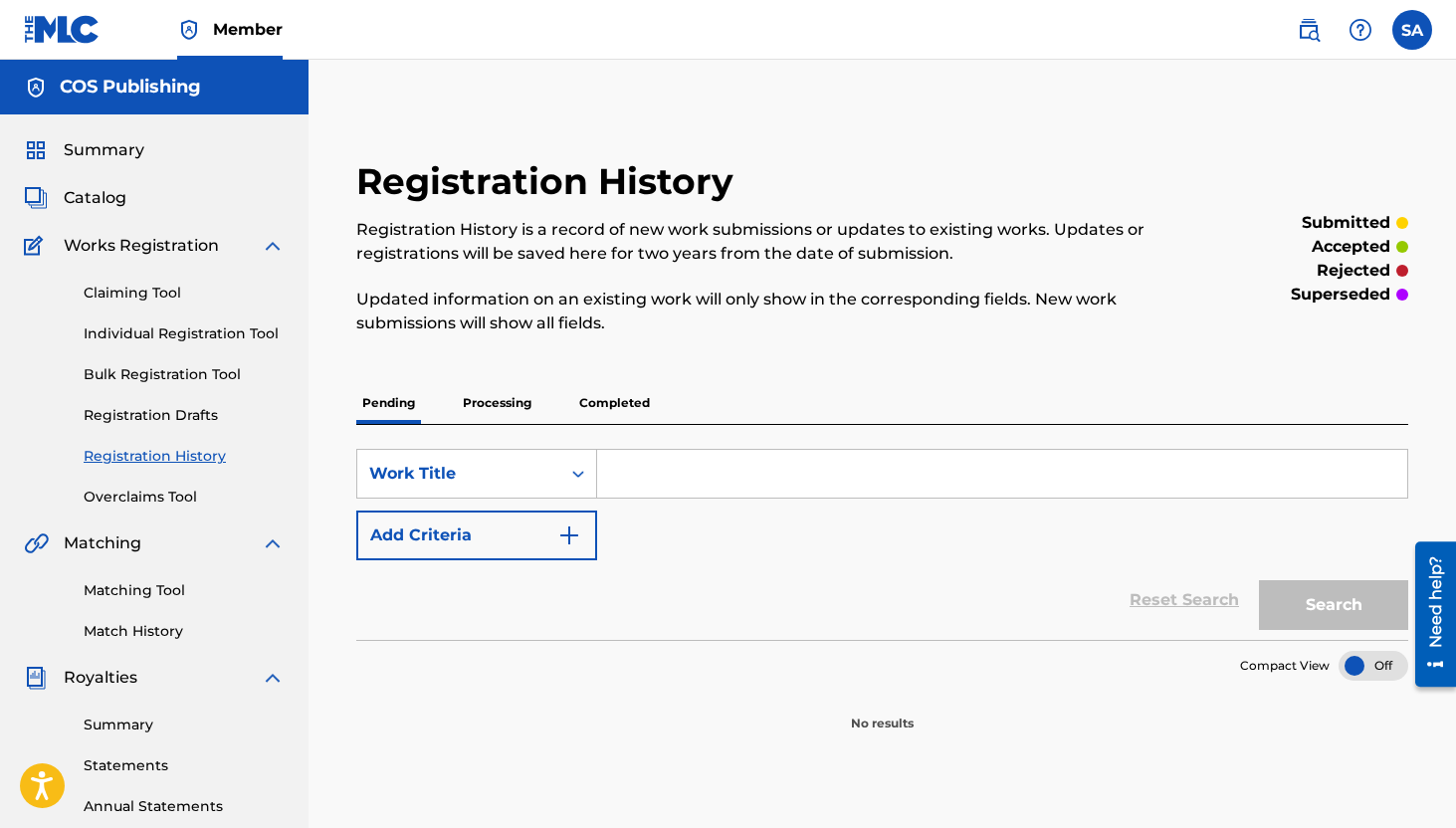 click on "Overclaims Tool" at bounding box center [184, 497] 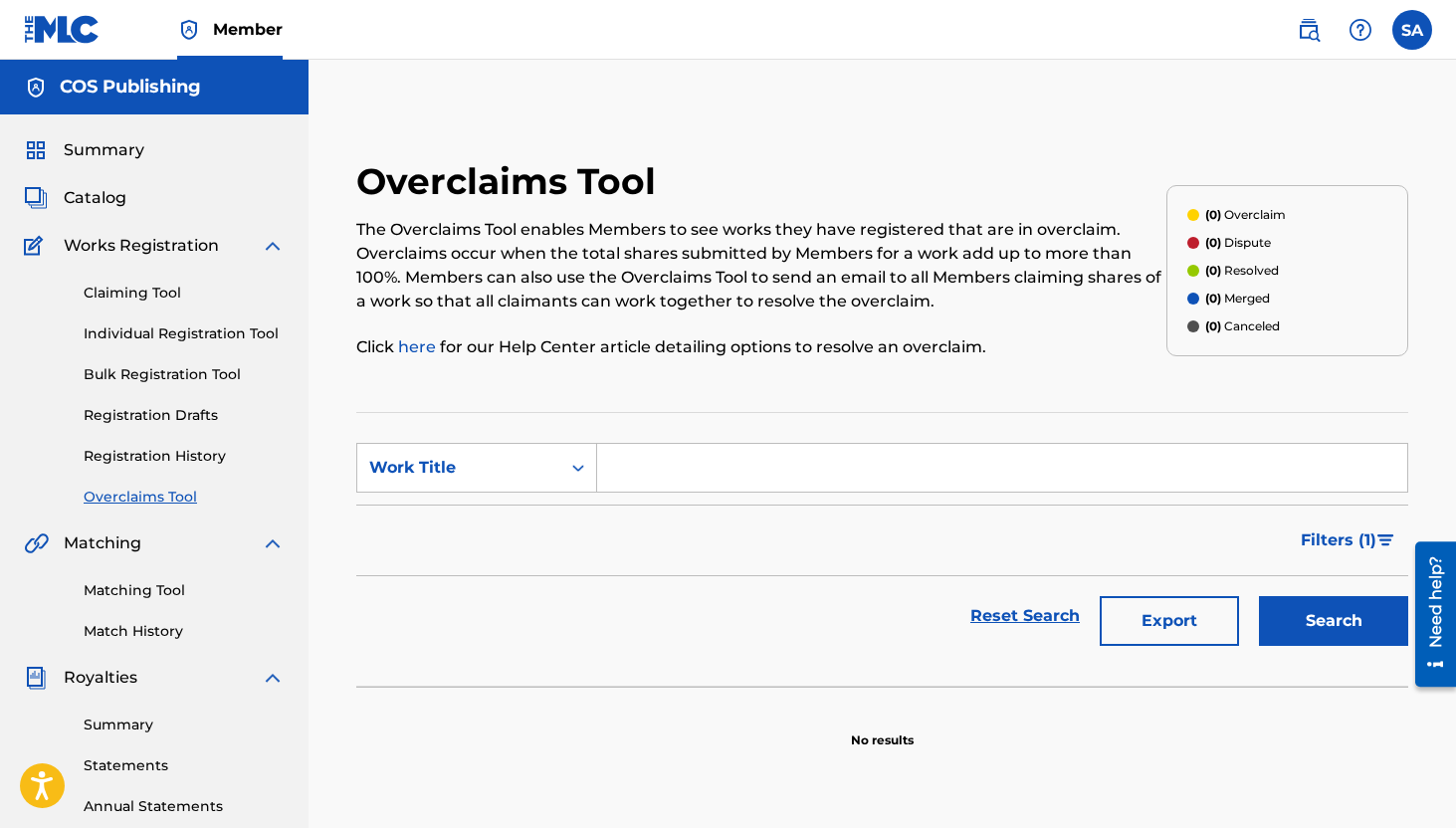 click on "Matching Tool Match History" at bounding box center [154, 598] 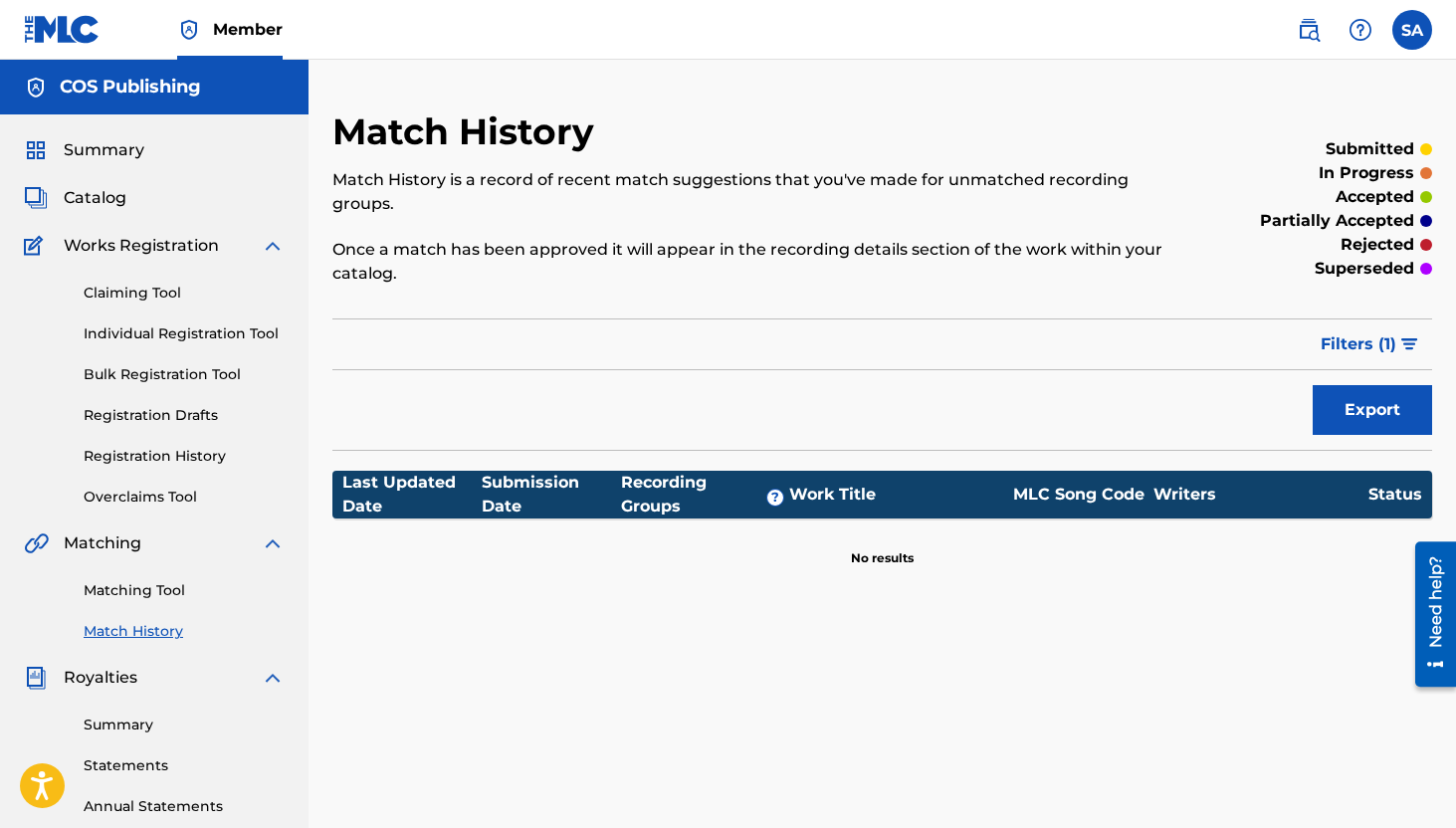 click on "Summary" at bounding box center (104, 150) 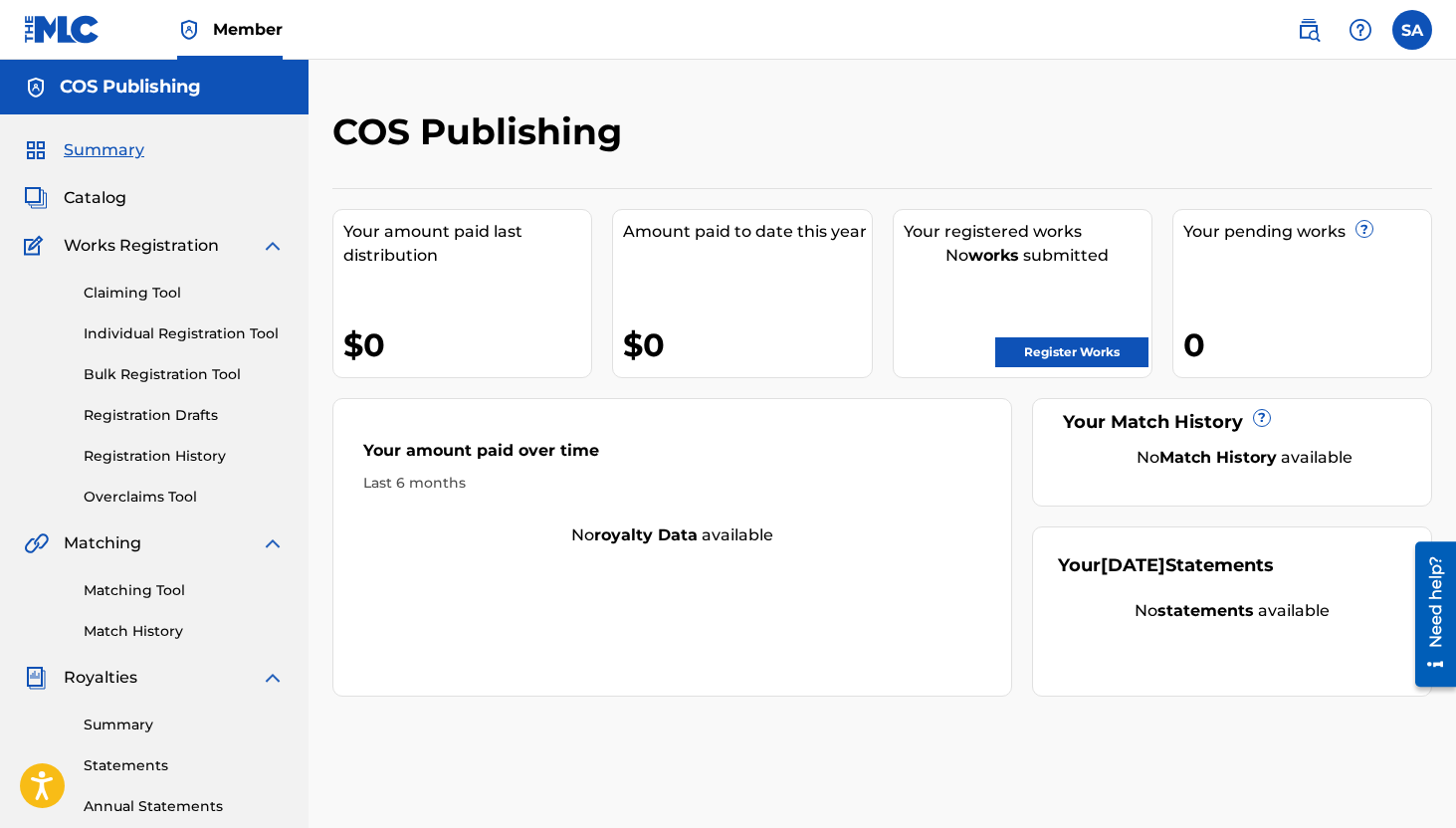 click on "Catalog" at bounding box center [95, 198] 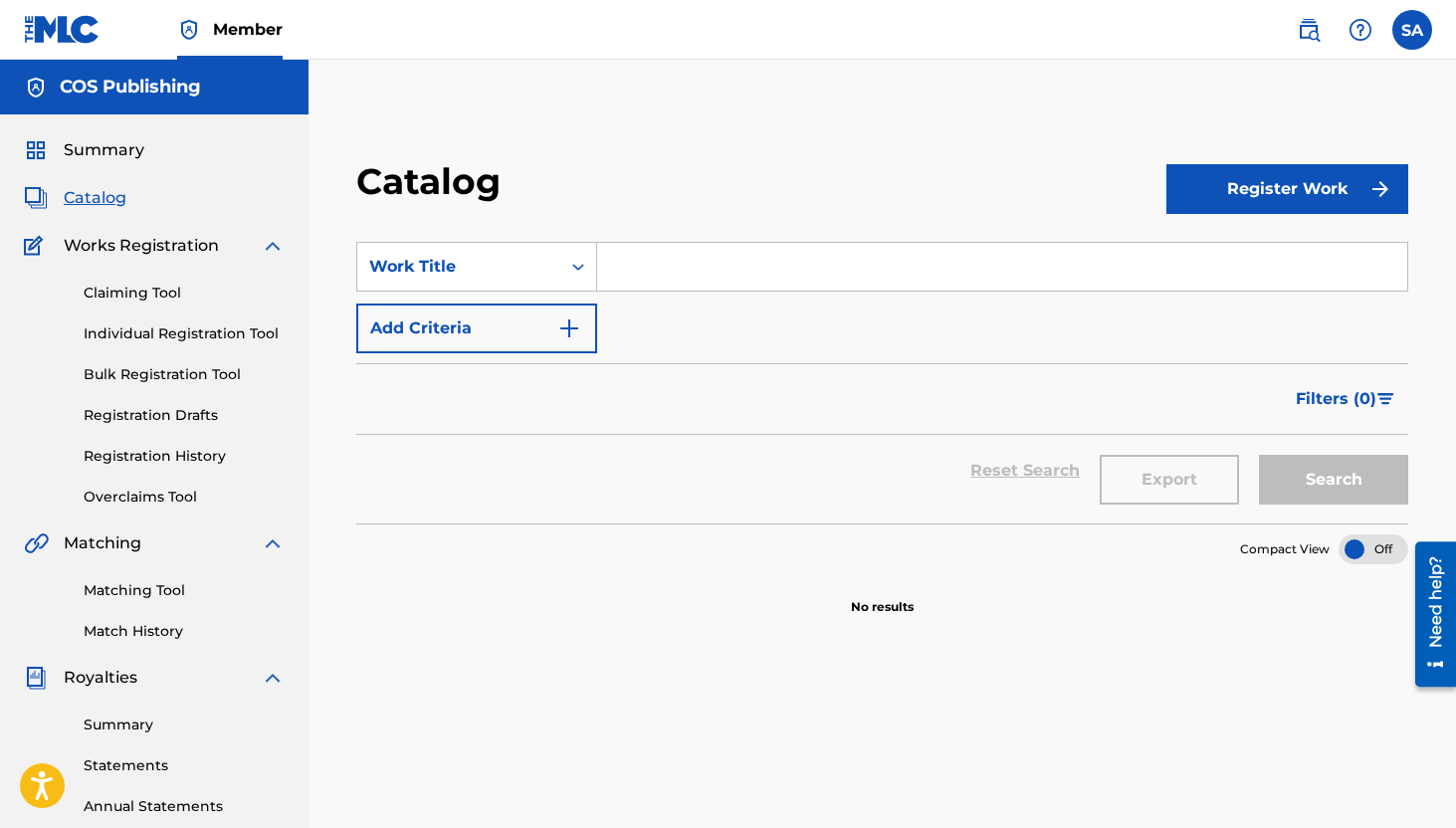click on "Claiming Tool" at bounding box center [184, 293] 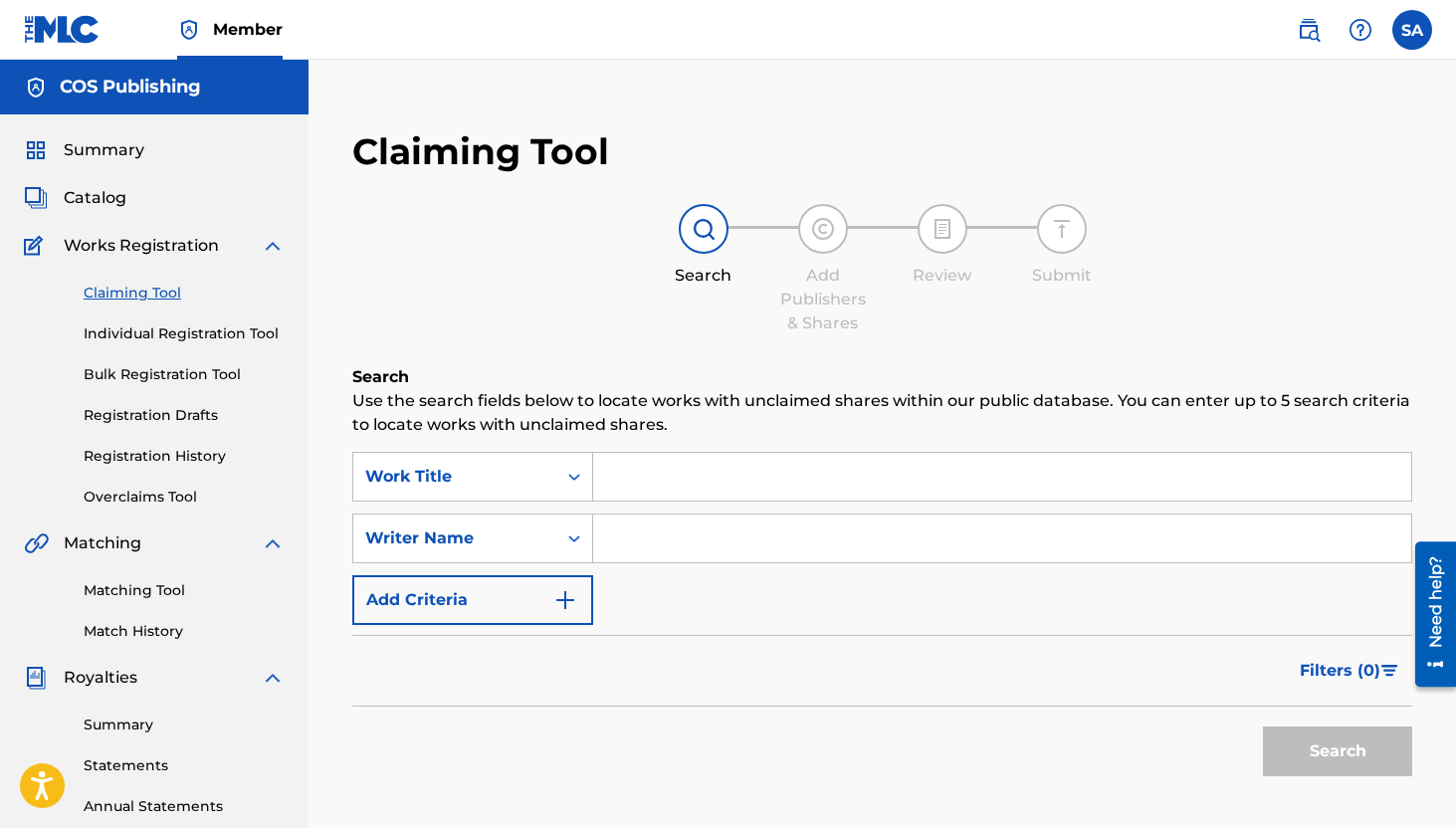 click on "Bulk Registration Tool" at bounding box center (184, 374) 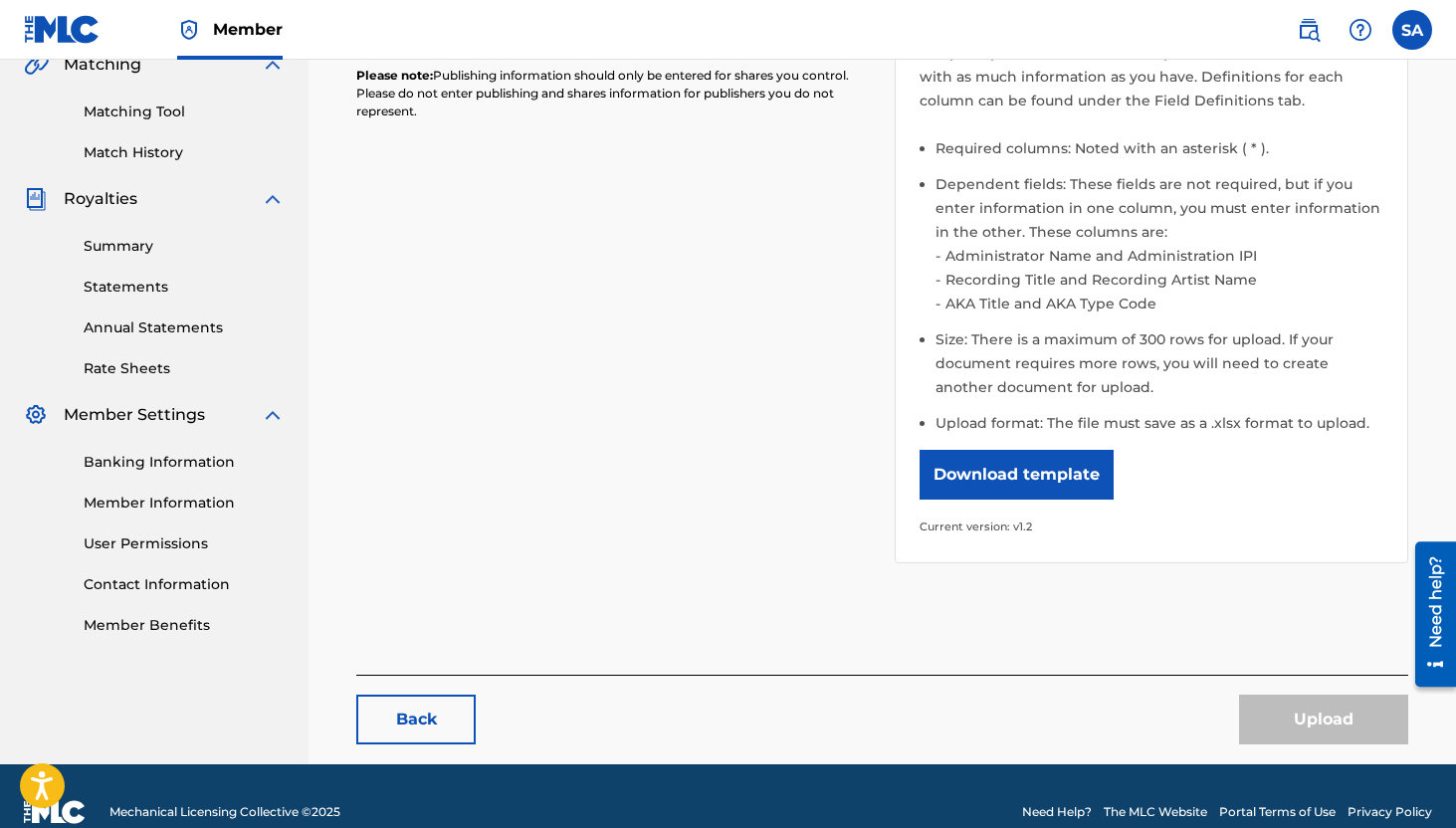 scroll, scrollTop: 510, scrollLeft: 0, axis: vertical 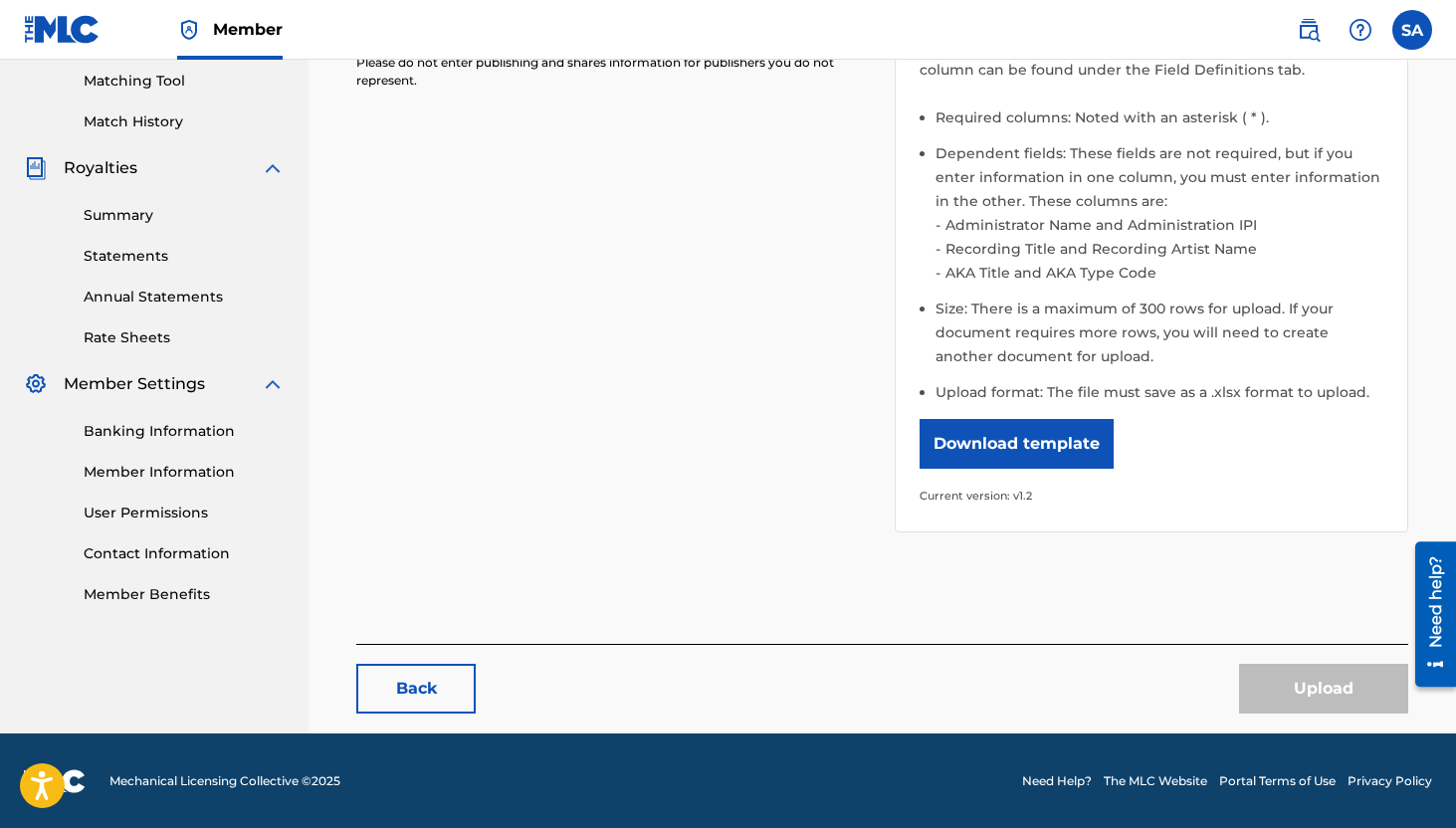 click on "Banking Information" at bounding box center (184, 431) 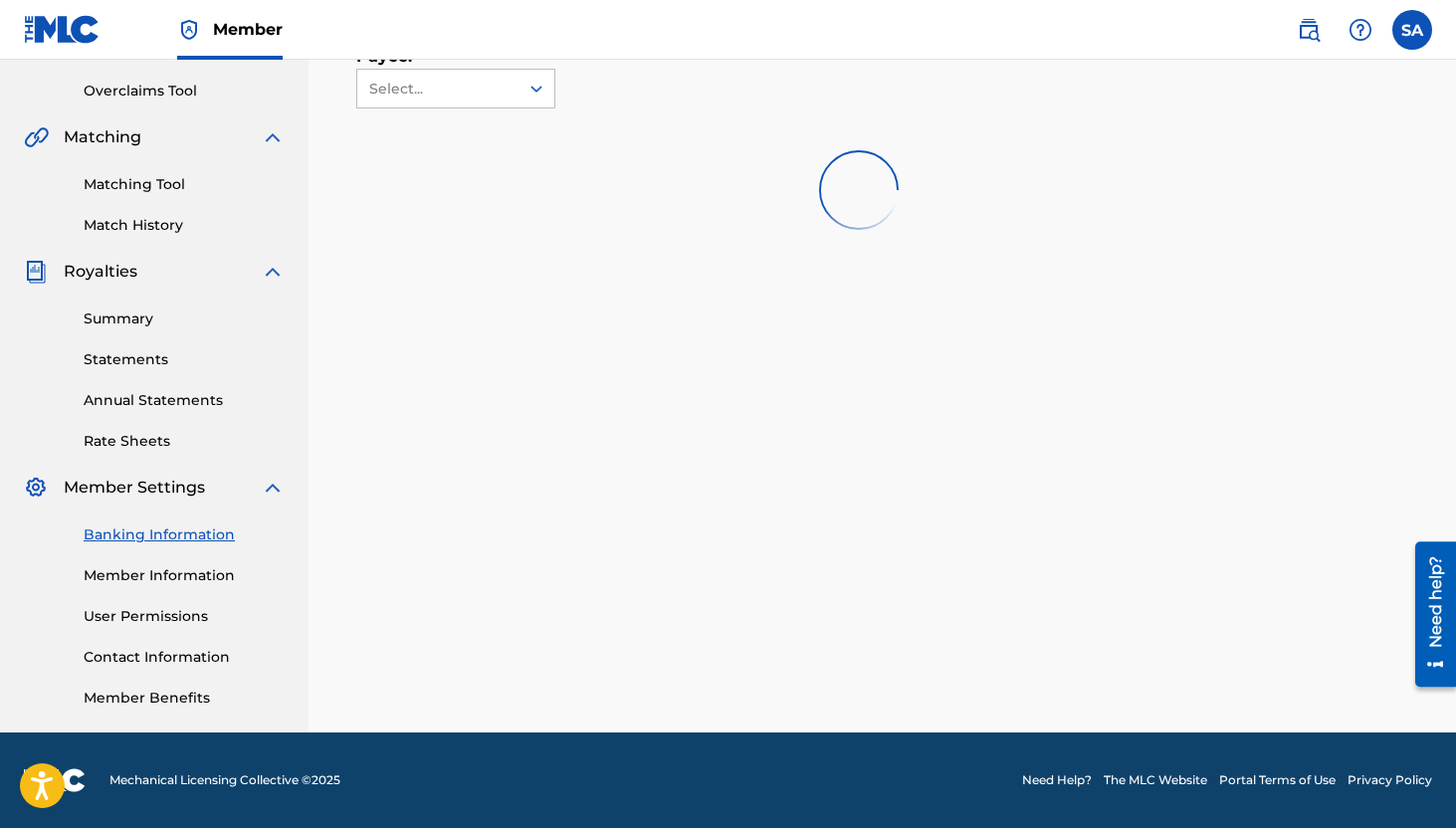 scroll, scrollTop: 0, scrollLeft: 0, axis: both 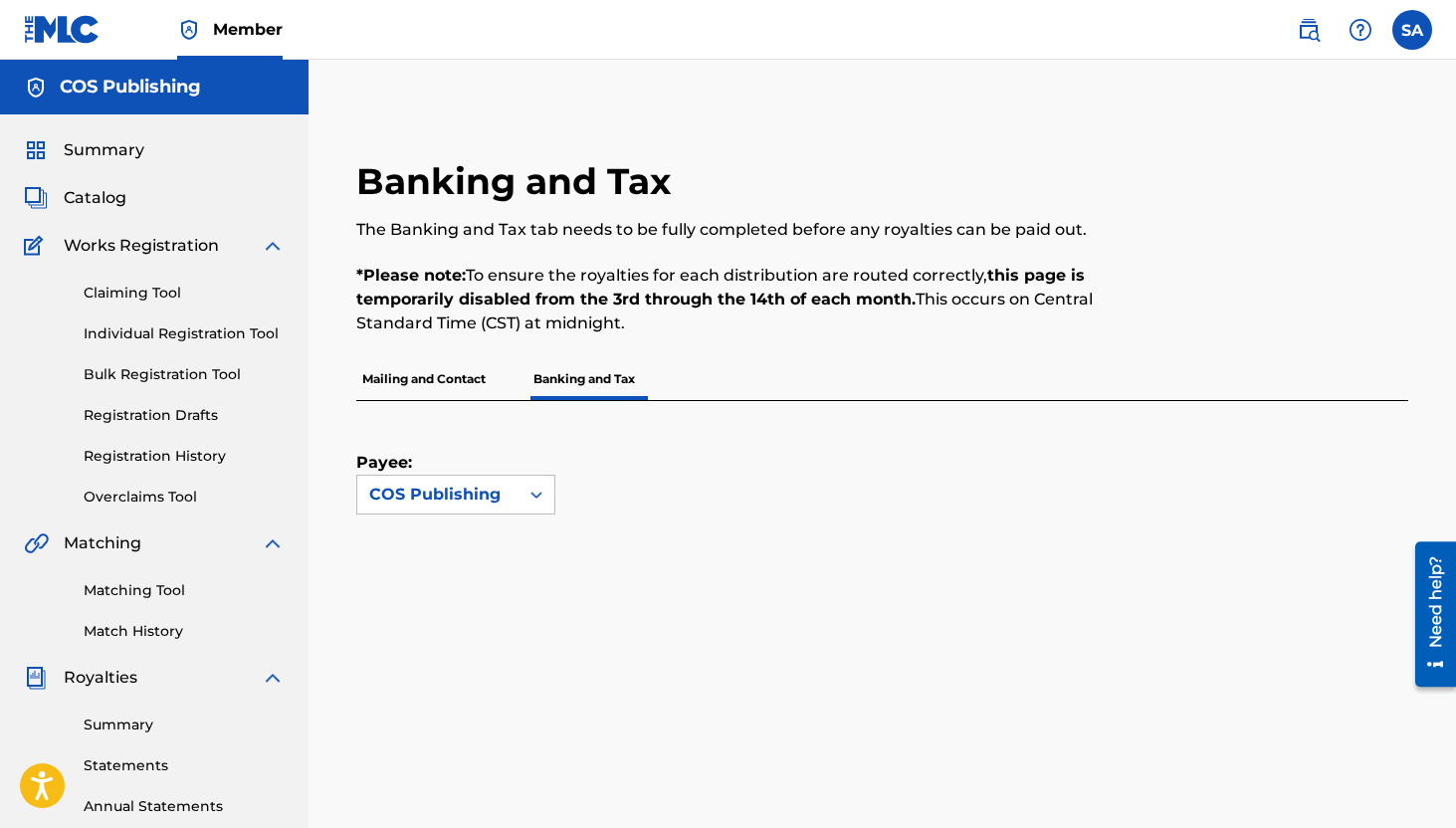 click on "Matching Tool Match History" at bounding box center [154, 598] 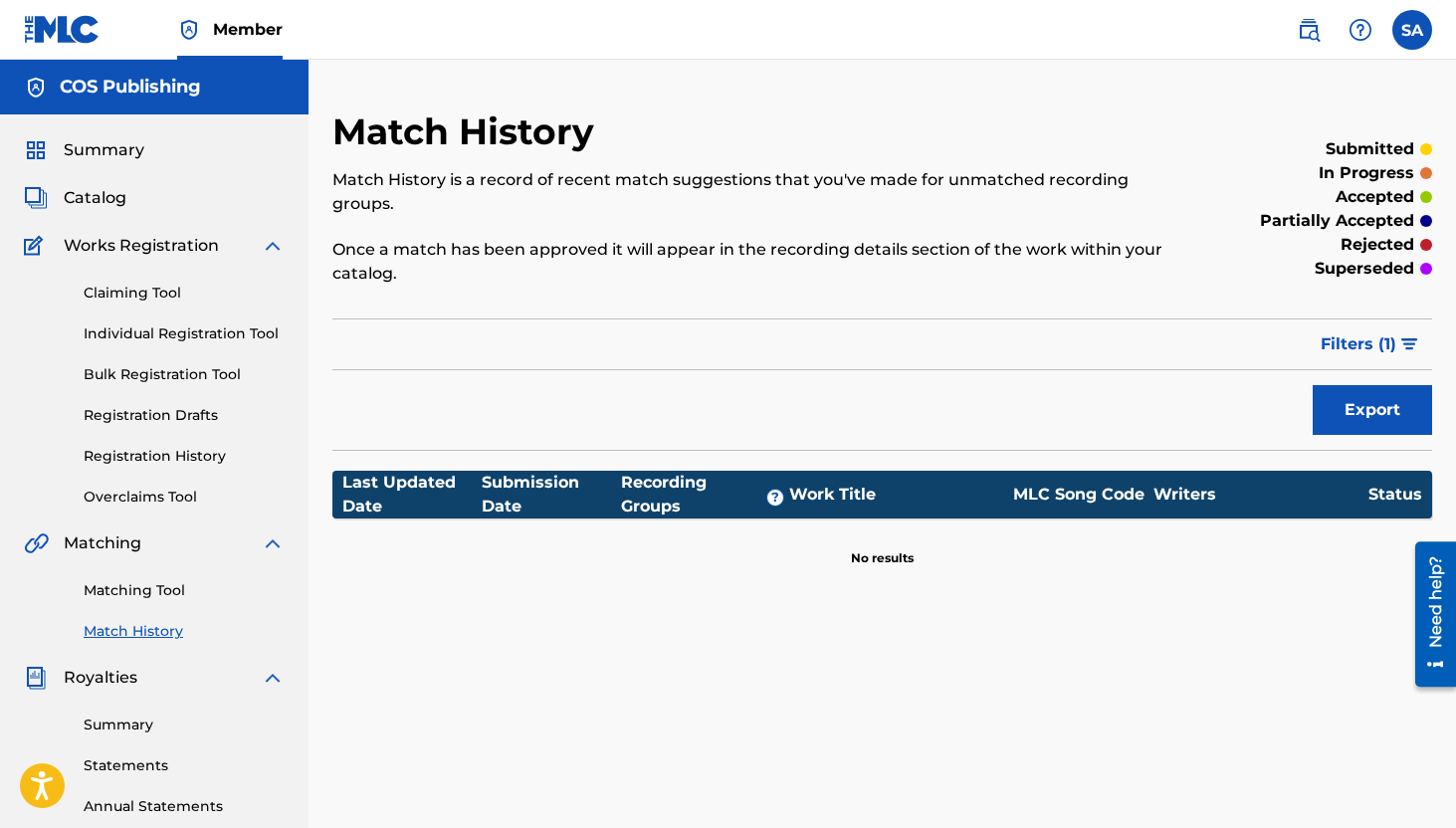 click on "Summary" at bounding box center (184, 724) 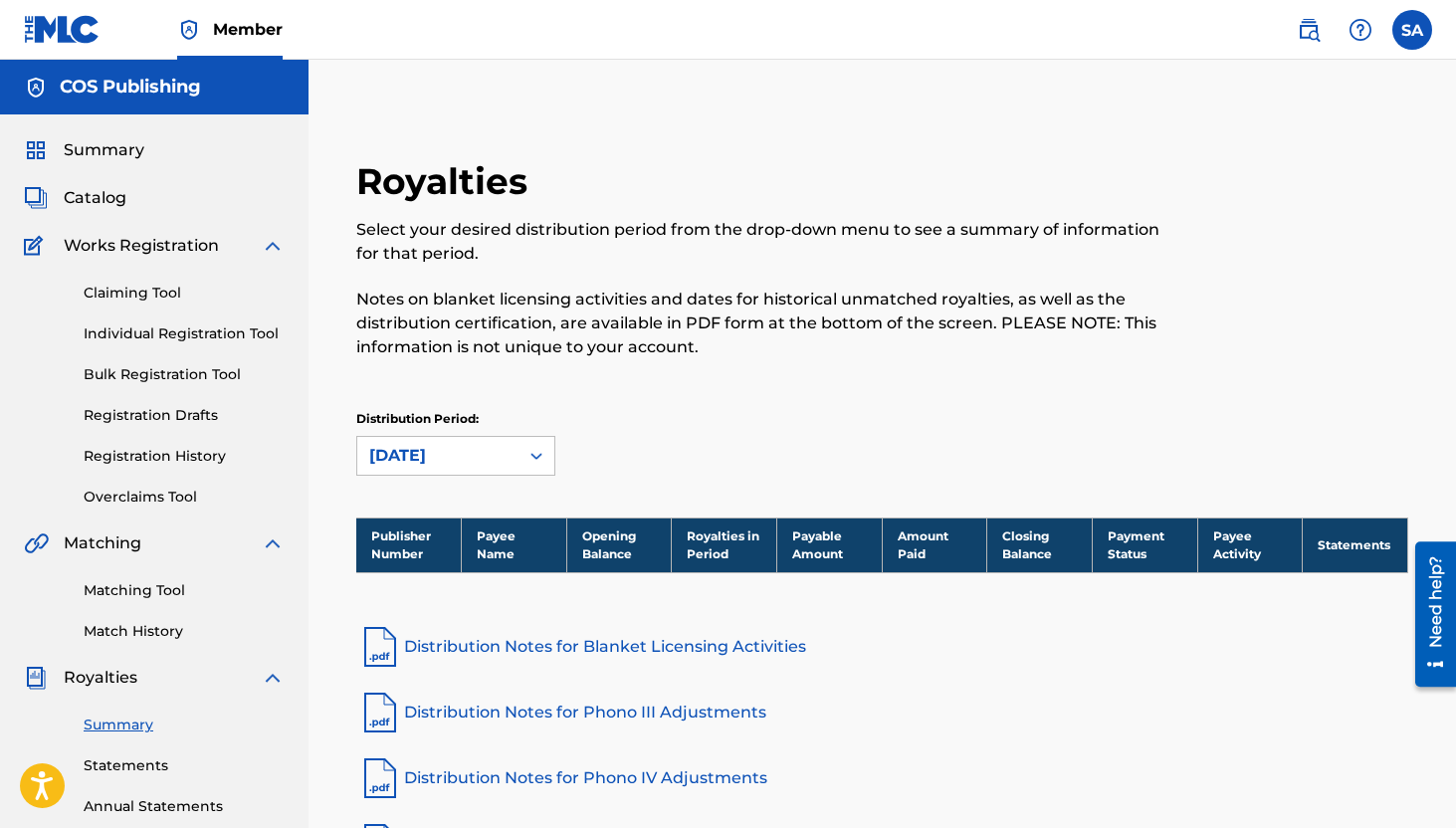 click on "Individual Registration Tool" at bounding box center (184, 333) 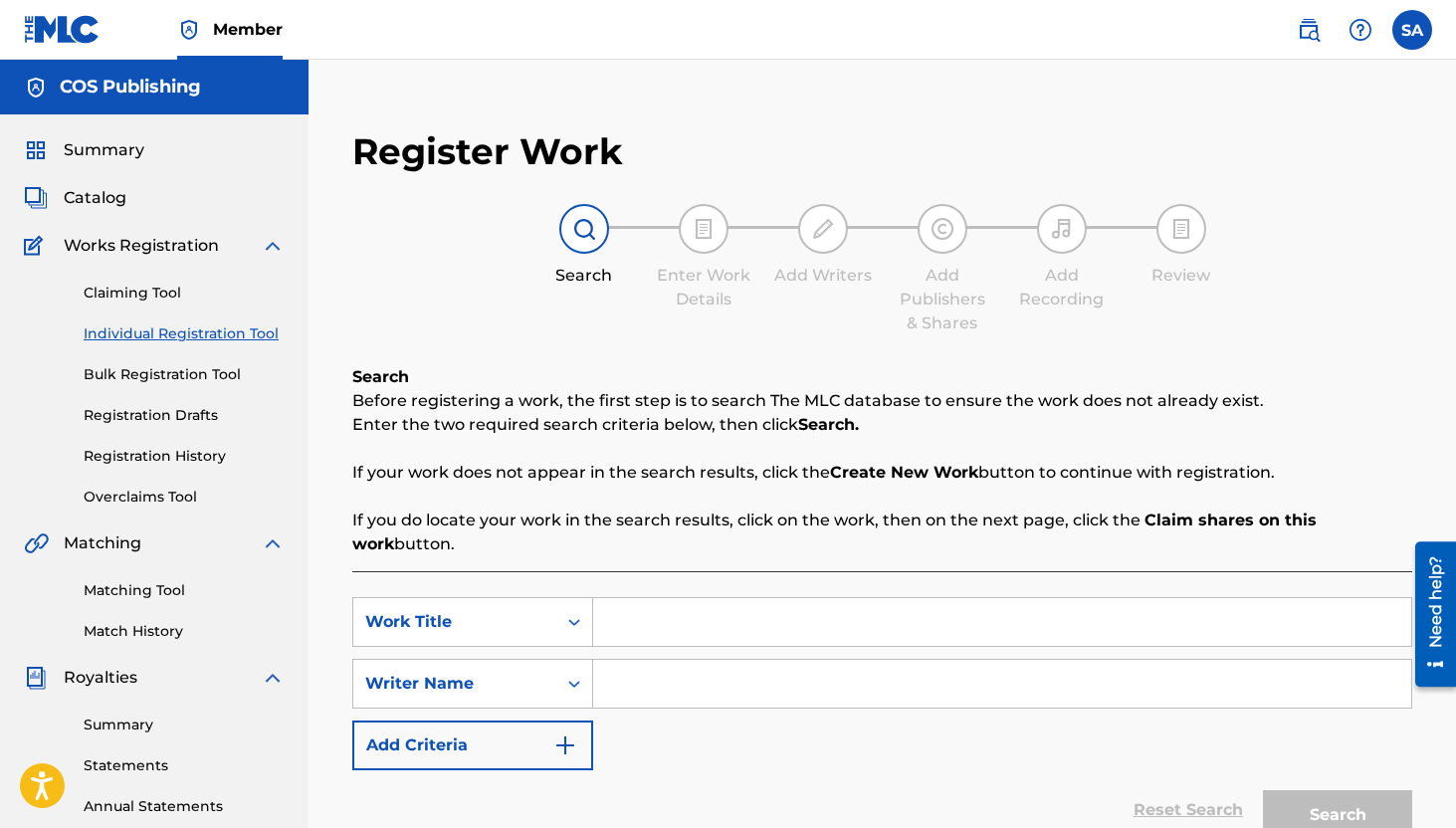 click on "Catalog" at bounding box center [95, 198] 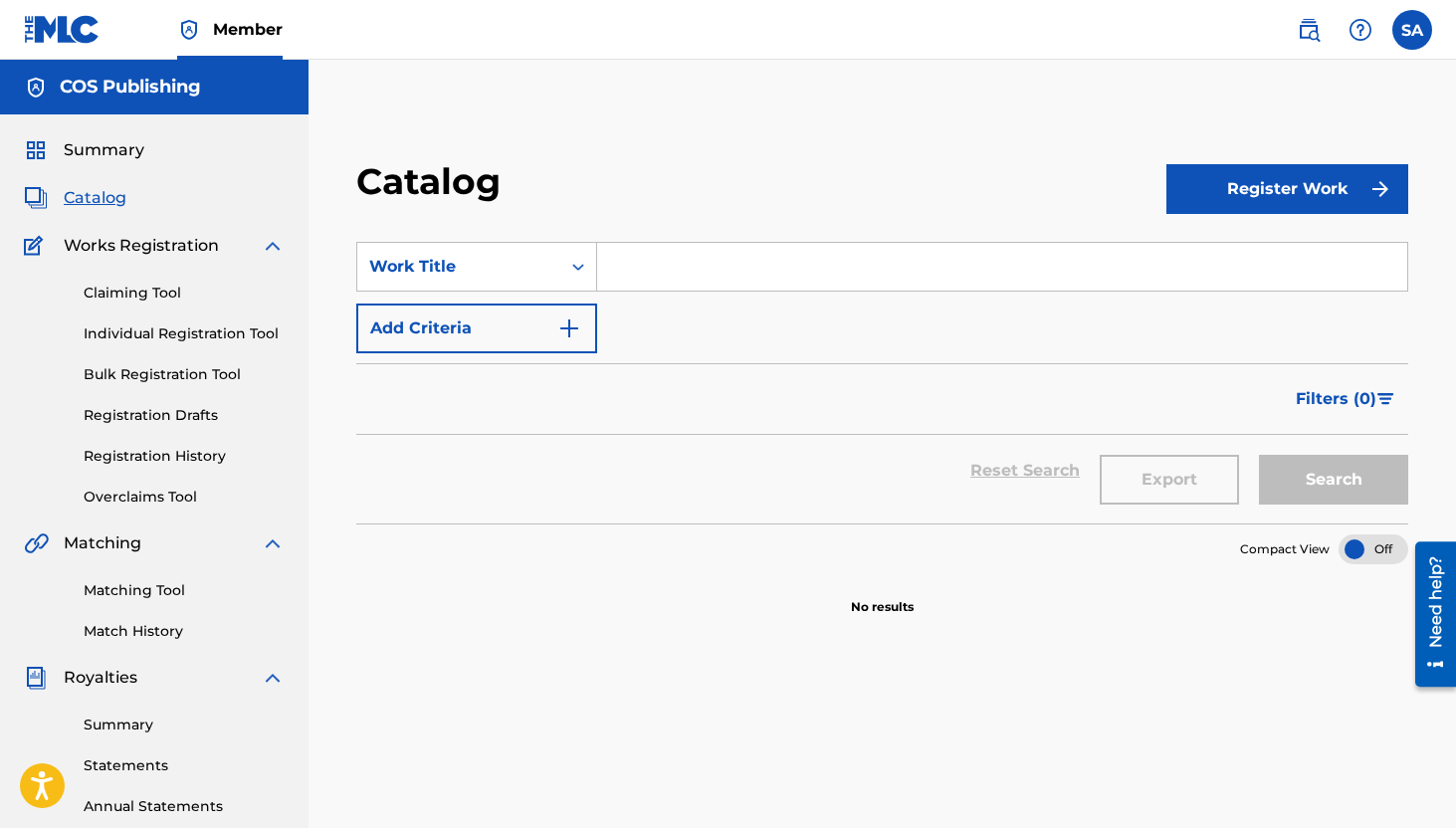 click on "Summary Catalog Works Registration Claiming Tool Individual Registration Tool Bulk Registration Tool Registration Drafts Registration History Overclaims Tool Matching Matching Tool Match History Royalties Summary Statements Annual Statements Rate Sheets Member Settings Banking Information Member Information User Permissions Contact Information Member Benefits" at bounding box center [154, 626] 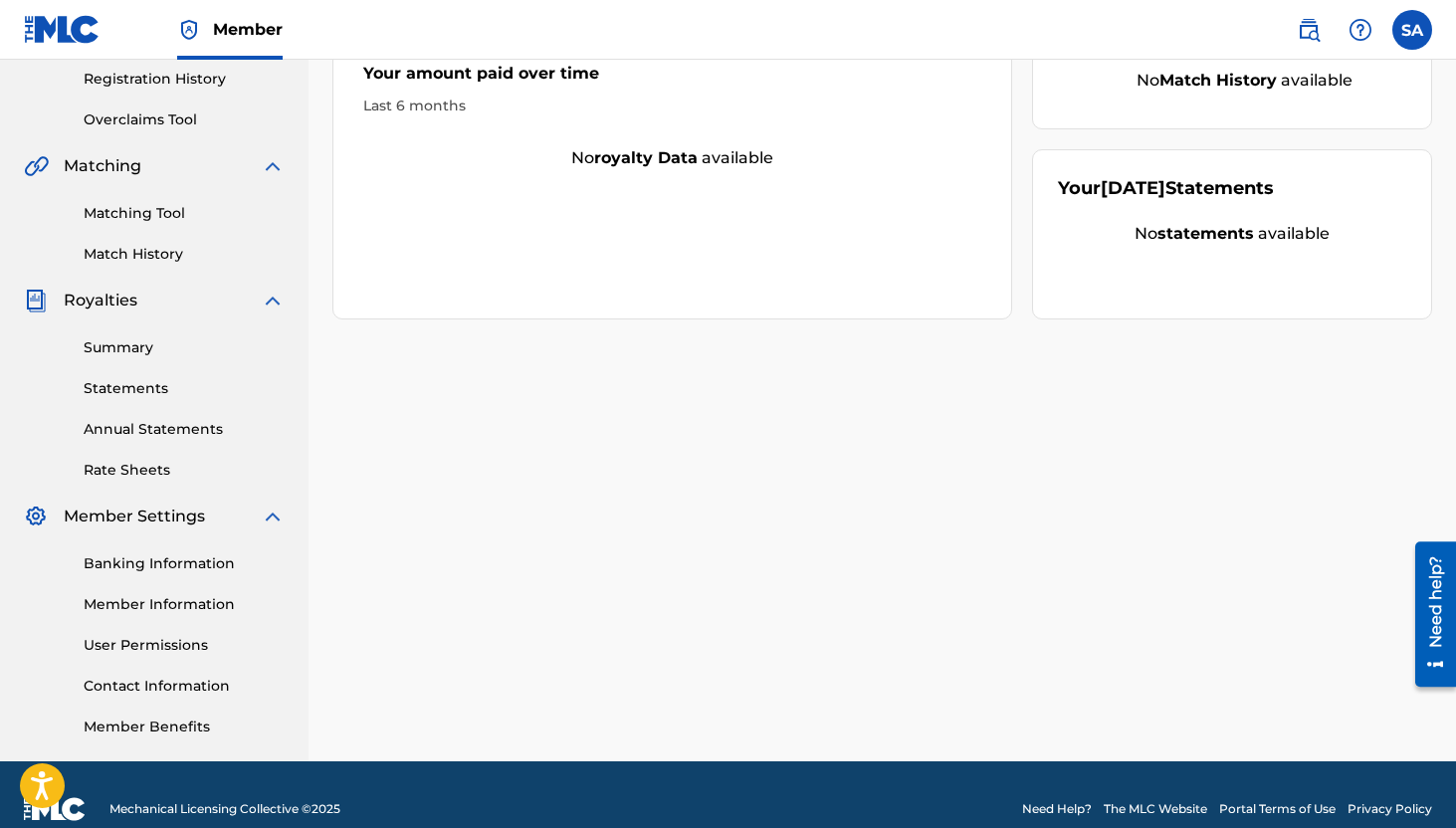 scroll, scrollTop: 406, scrollLeft: 0, axis: vertical 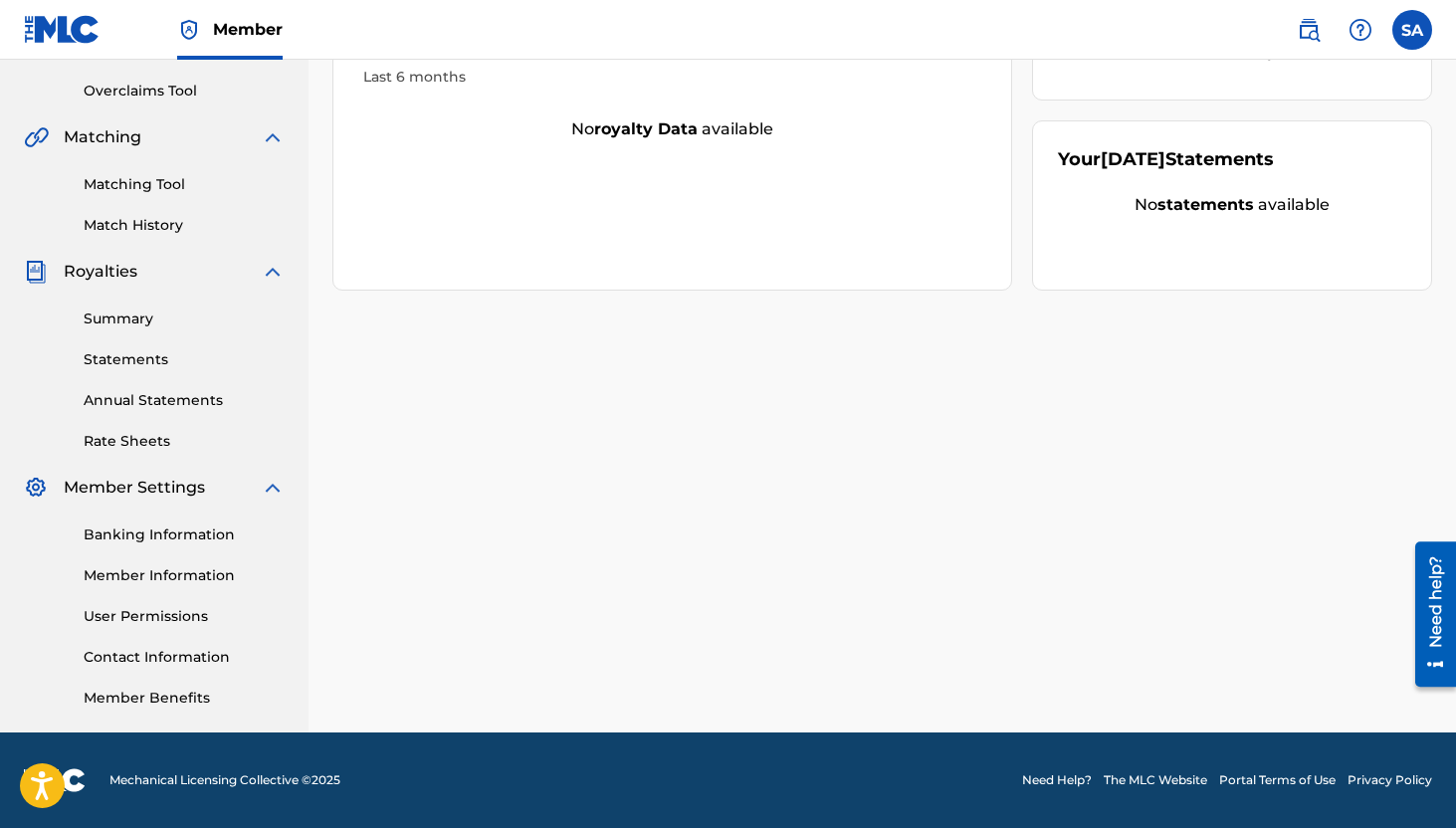 click on "Banking Information Member Information User Permissions Contact Information Member Benefits" at bounding box center [154, 604] 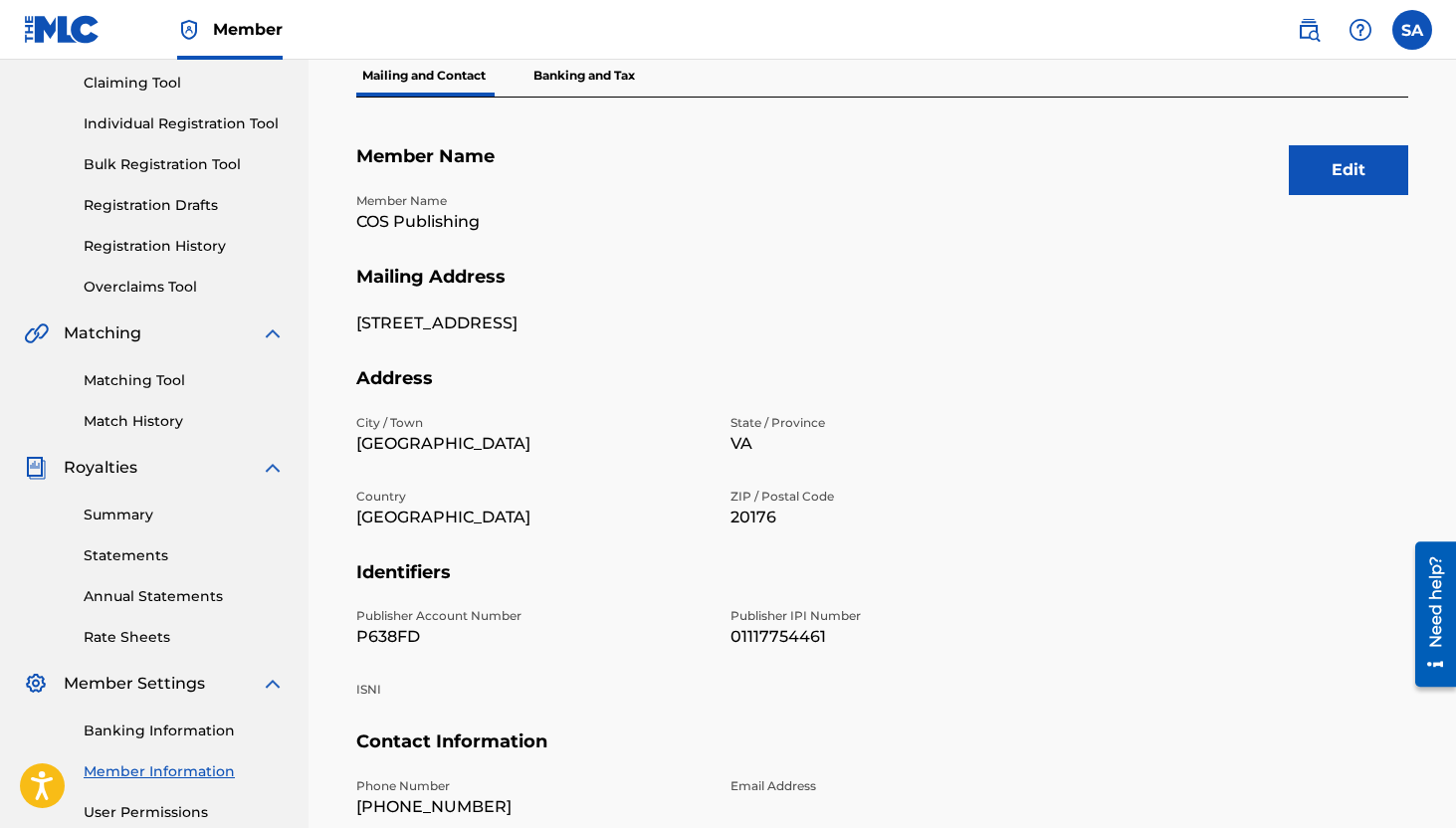 scroll, scrollTop: 406, scrollLeft: 0, axis: vertical 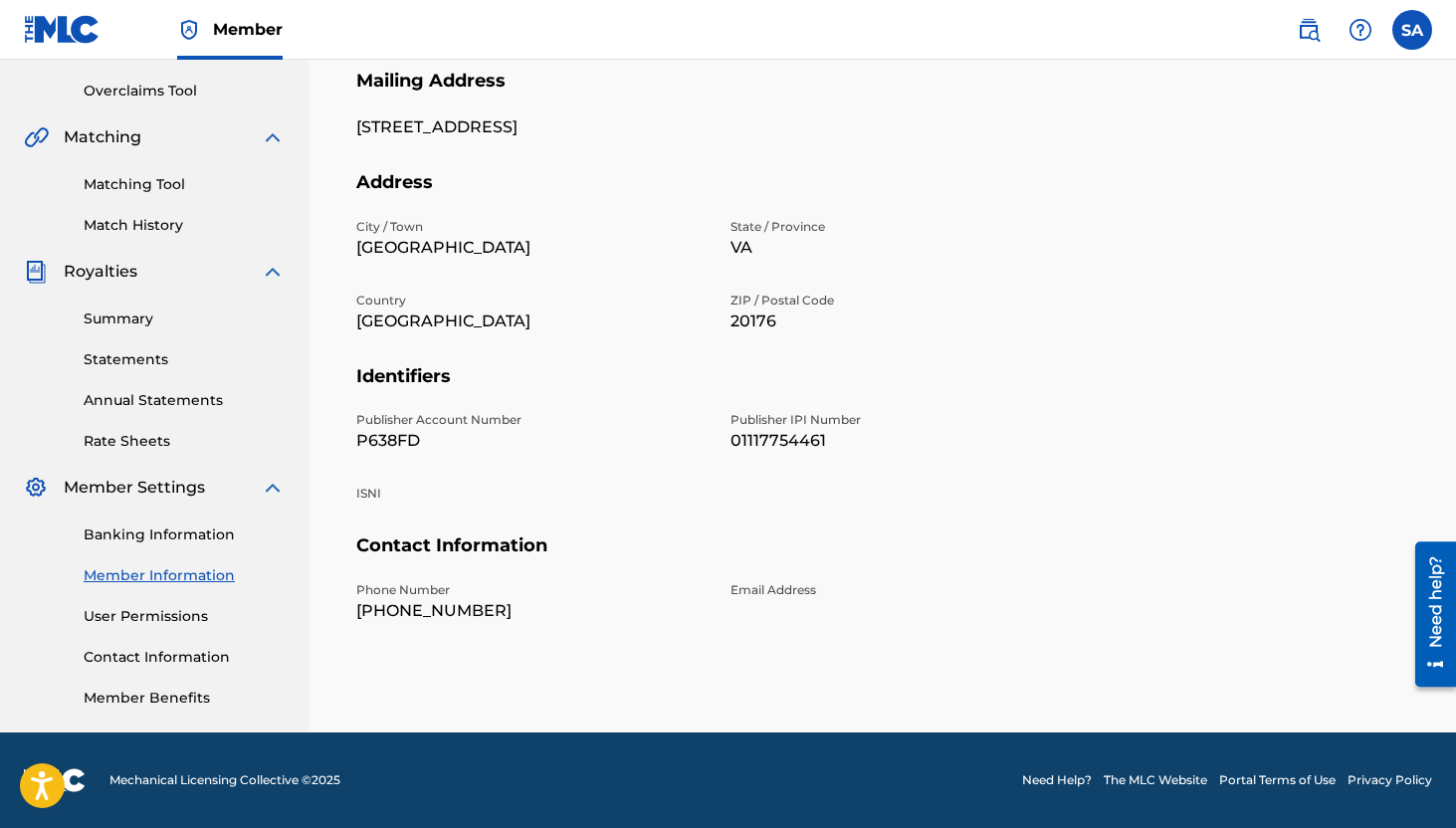 click on "Summary Statements Annual Statements Rate Sheets" at bounding box center [154, 367] 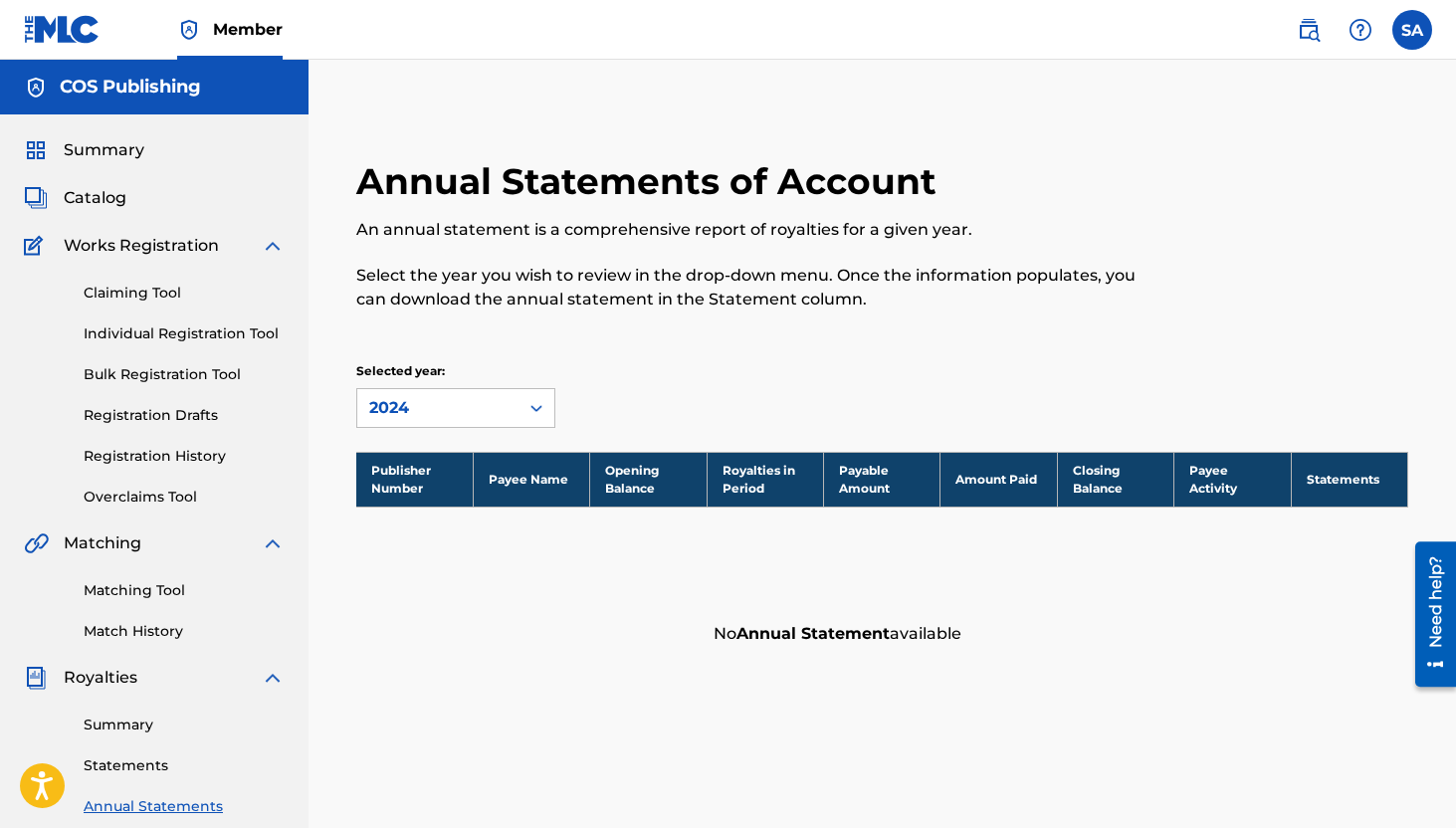 click on "Claiming Tool" at bounding box center (184, 293) 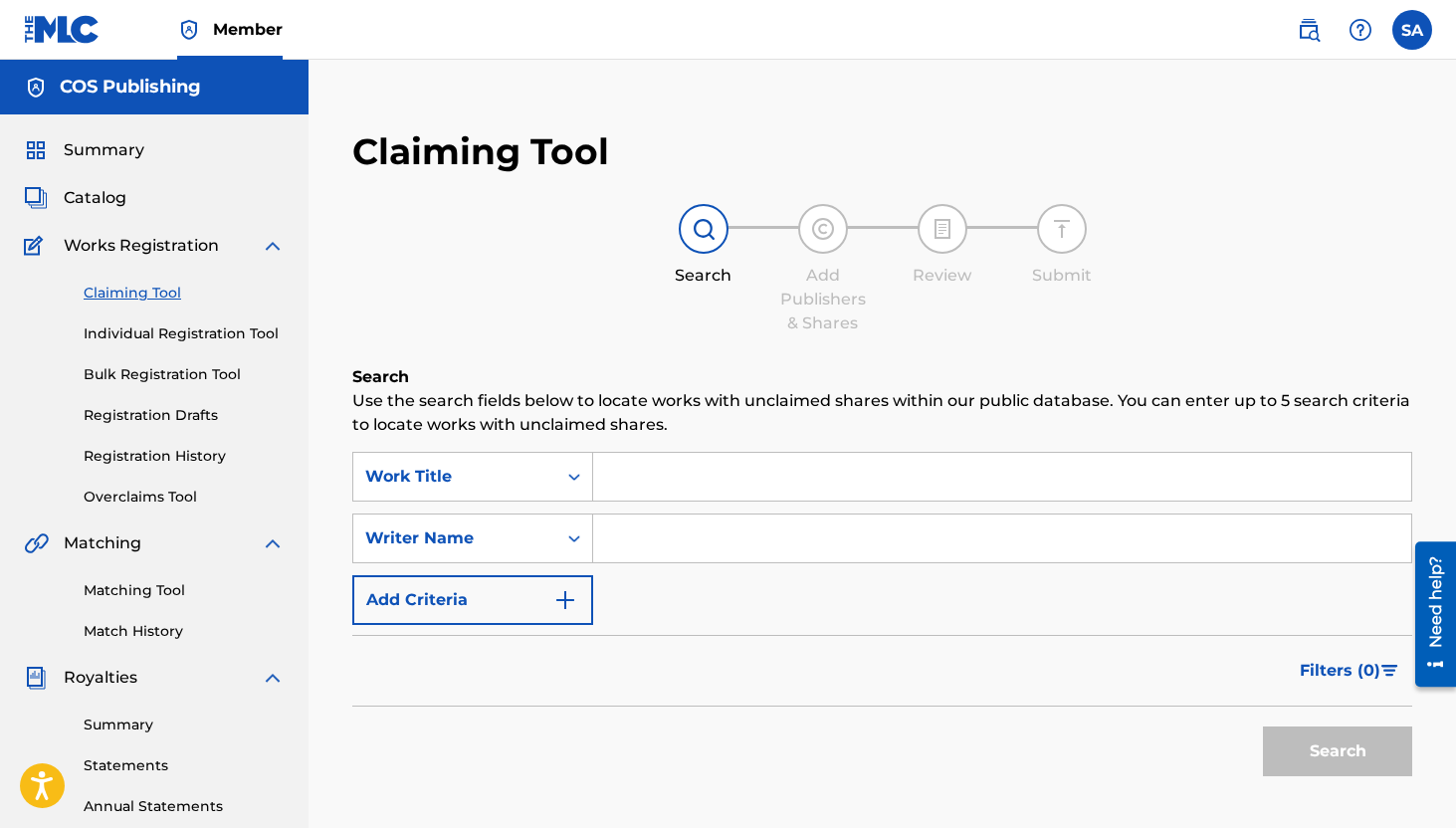 click on "Claiming Tool Individual Registration Tool Bulk Registration Tool Registration Drafts Registration History Overclaims Tool" at bounding box center [154, 382] 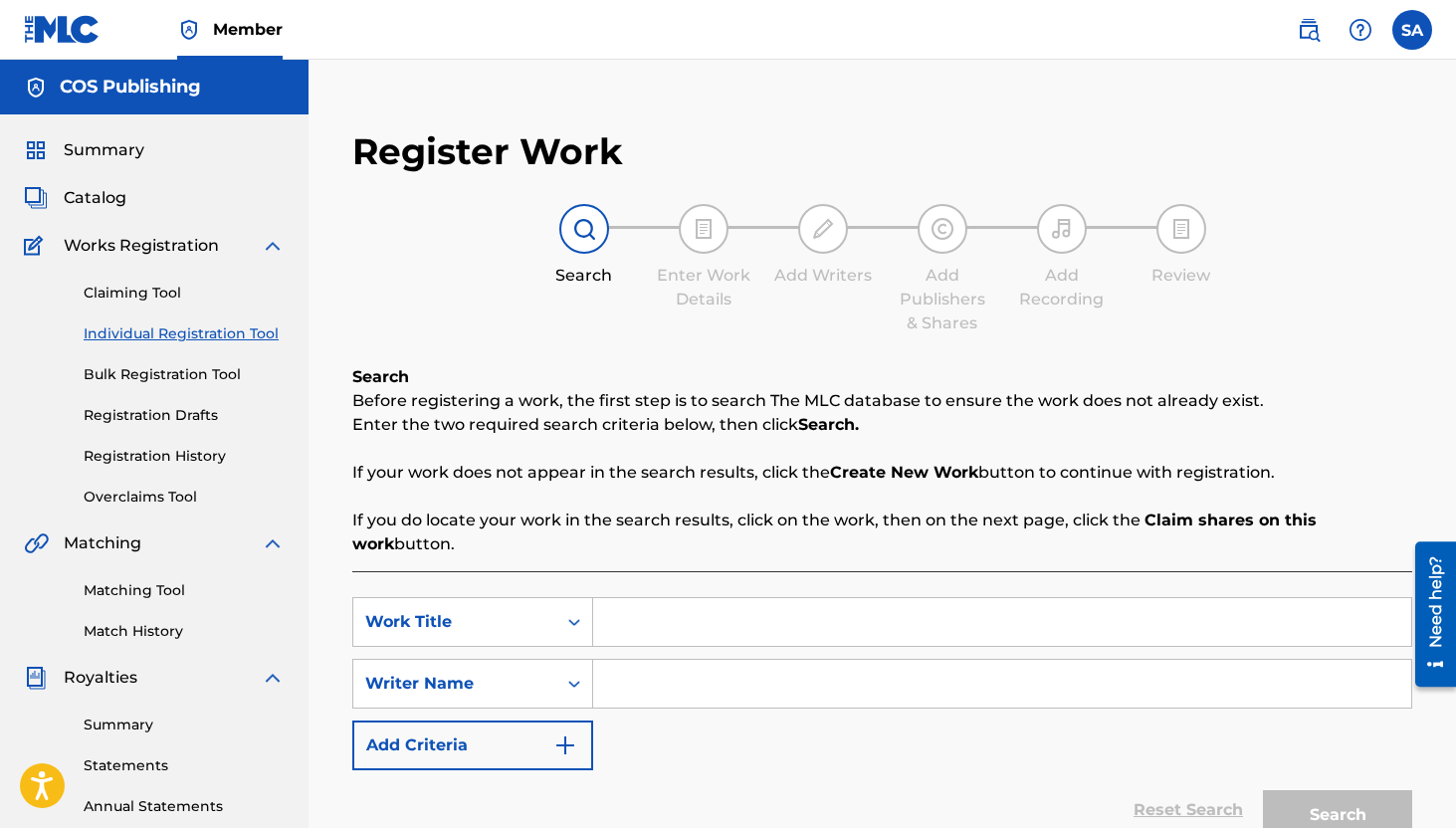 click on "Claiming Tool Individual Registration Tool Bulk Registration Tool Registration Drafts Registration History Overclaims Tool" at bounding box center [154, 382] 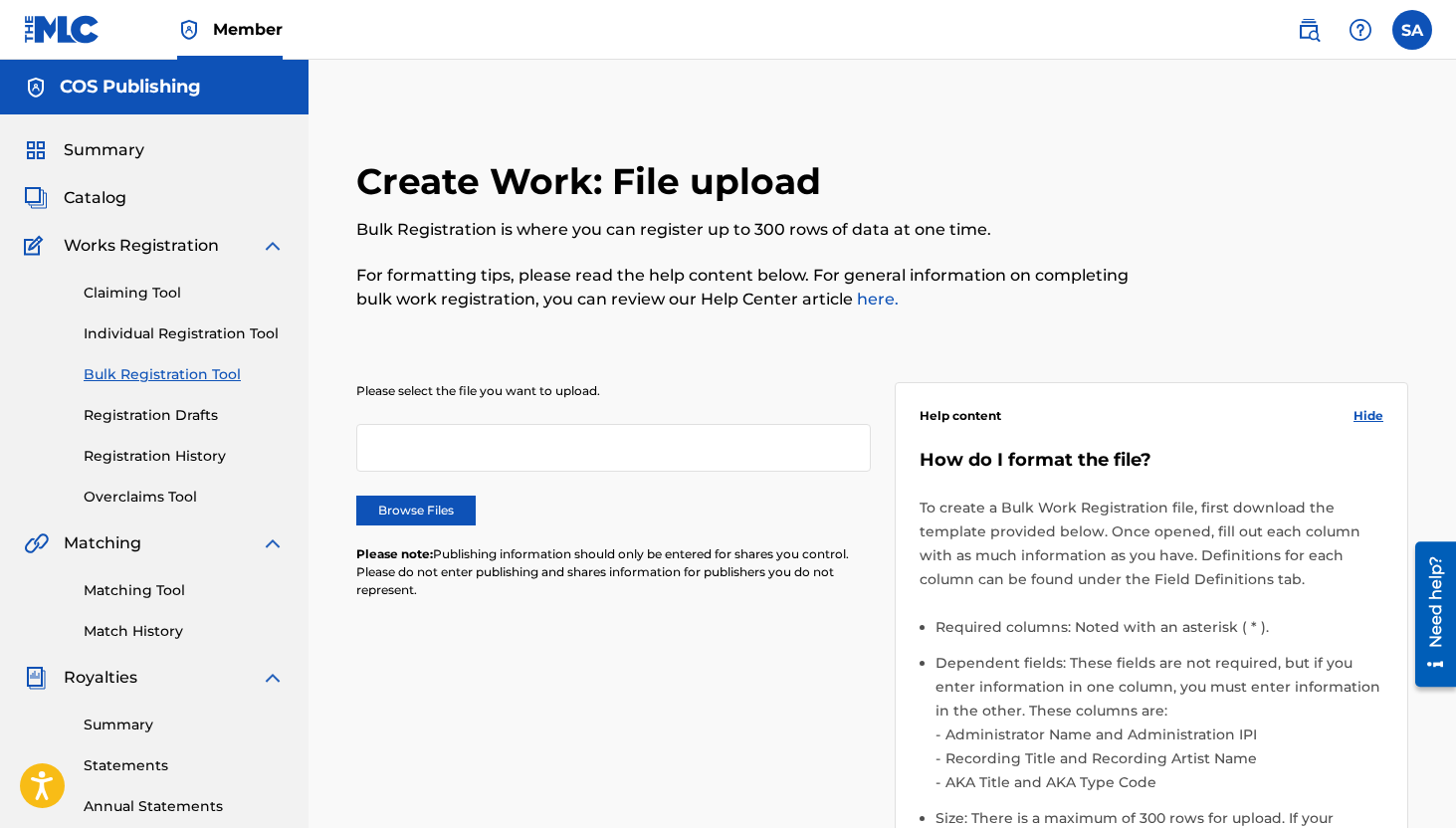 click on "Catalog" at bounding box center (95, 198) 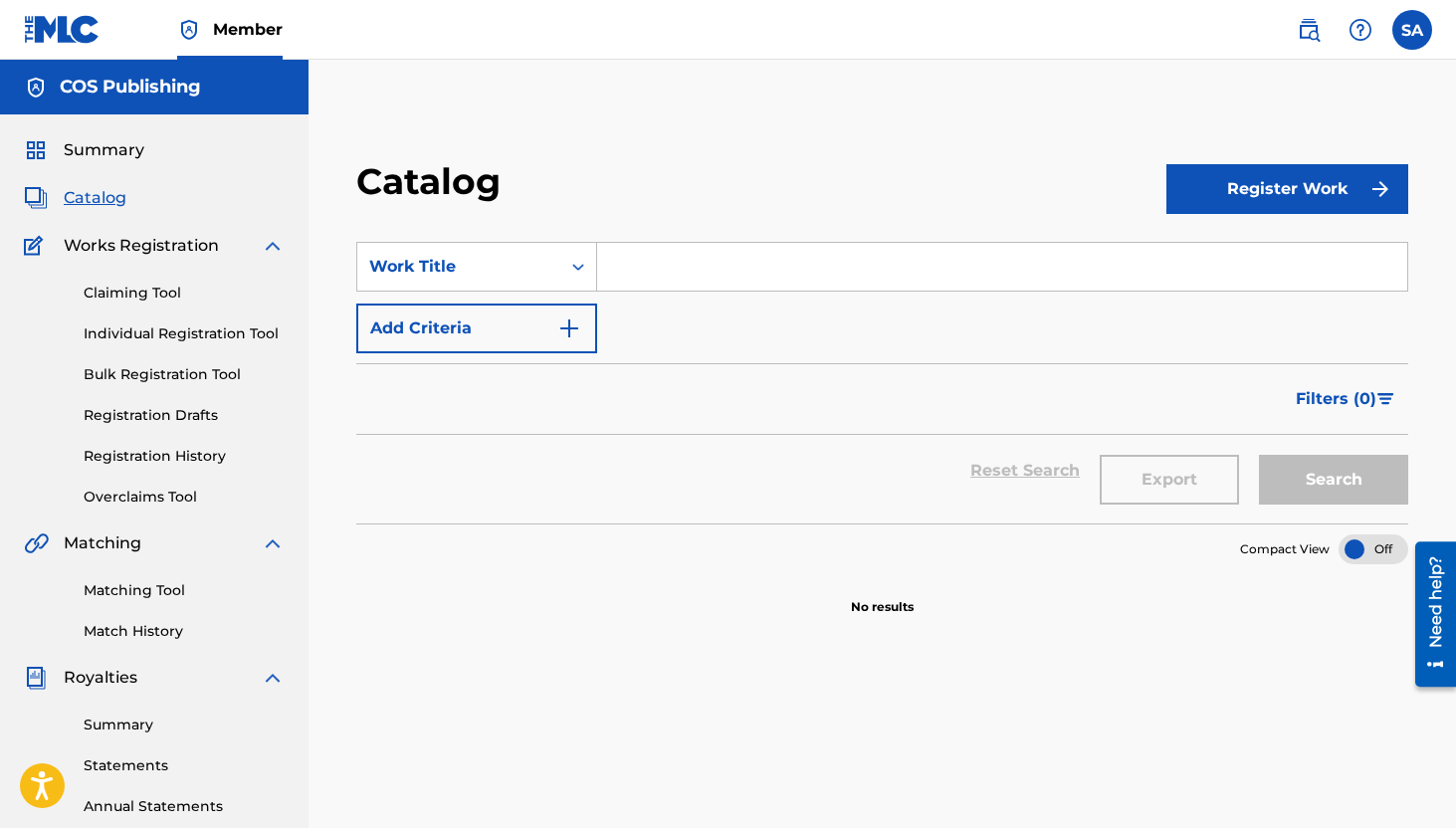 click on "Summary" at bounding box center [104, 150] 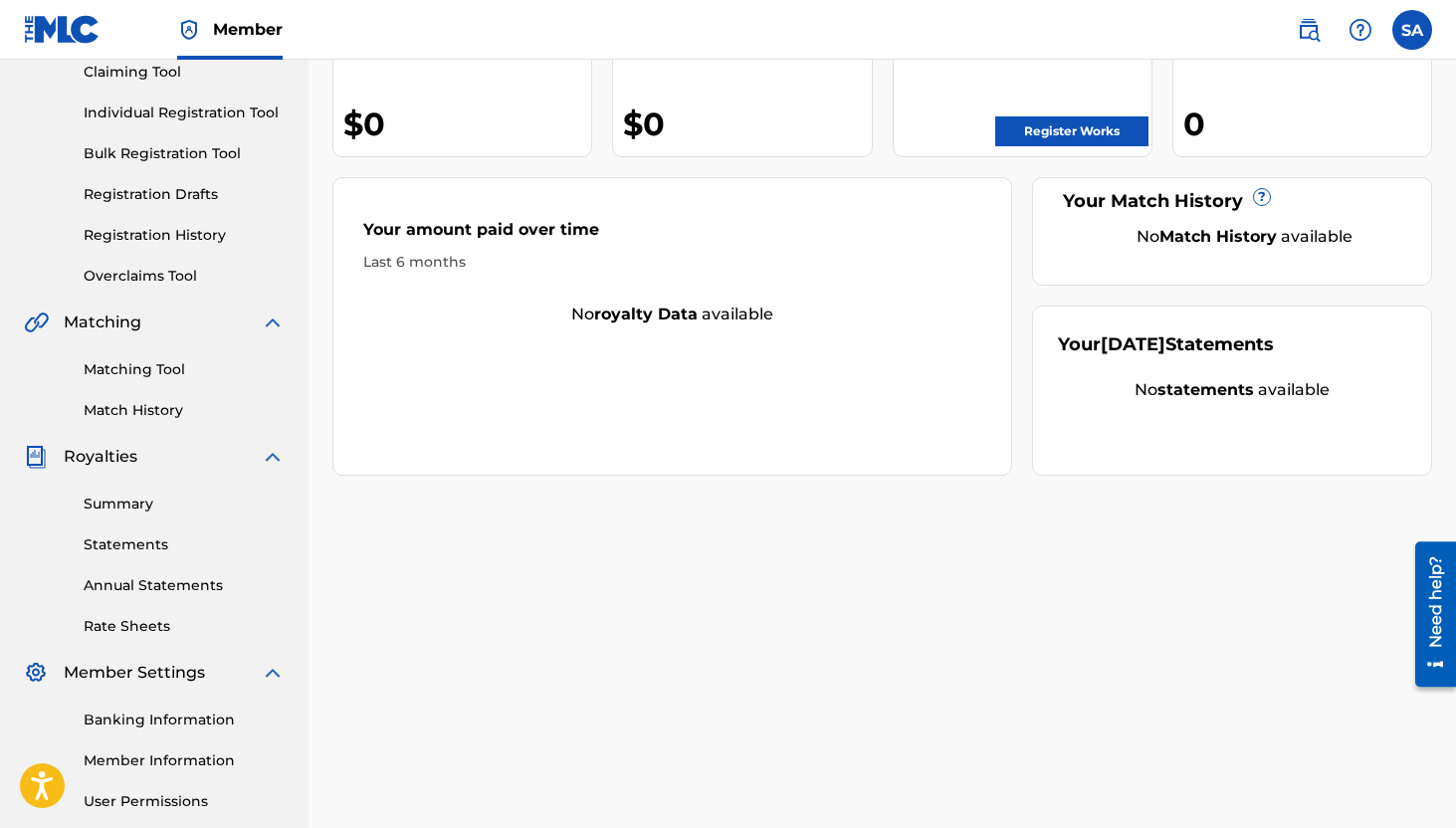 scroll, scrollTop: 244, scrollLeft: 0, axis: vertical 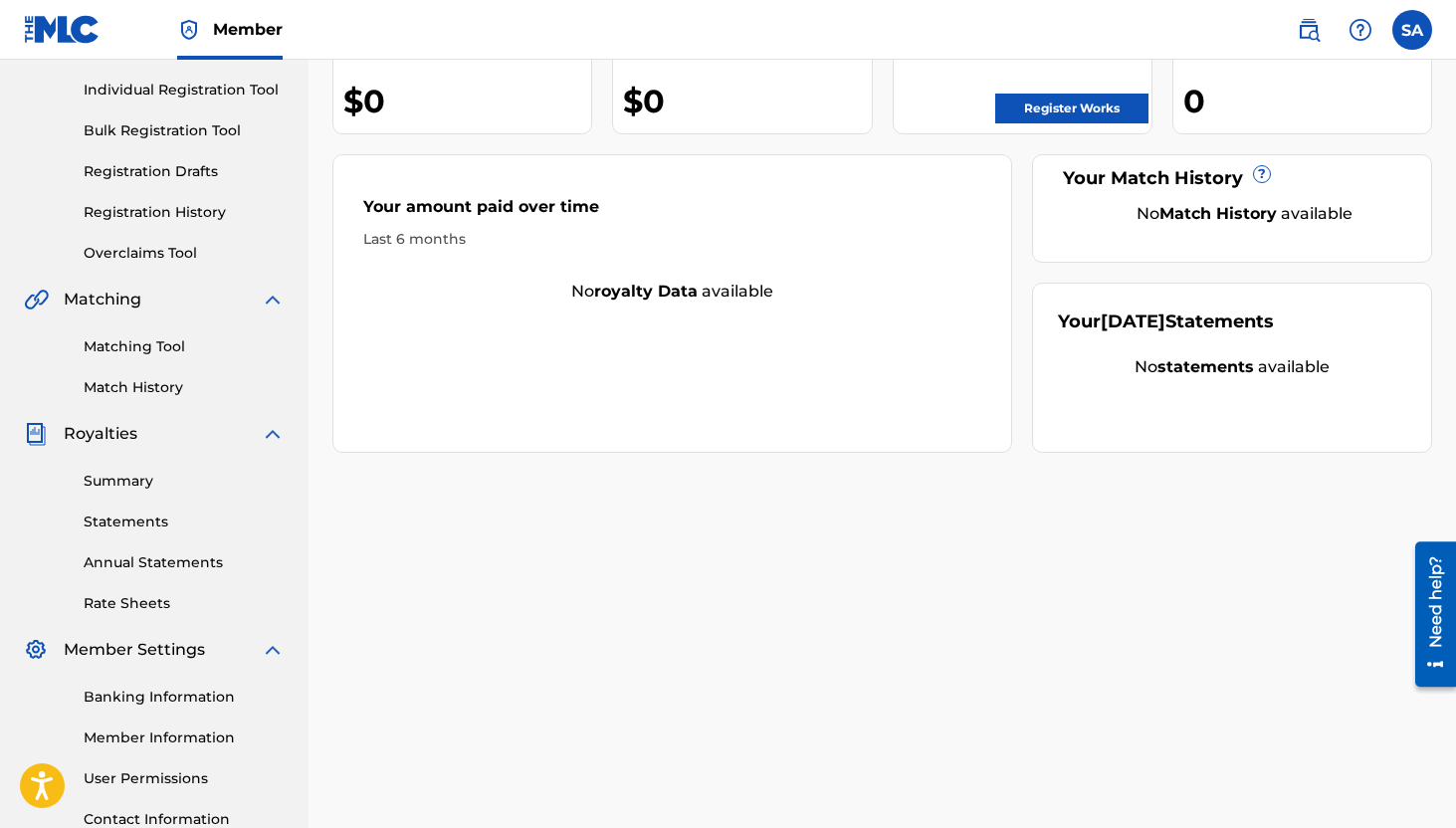 click on "Register Works" at bounding box center (1072, 108) 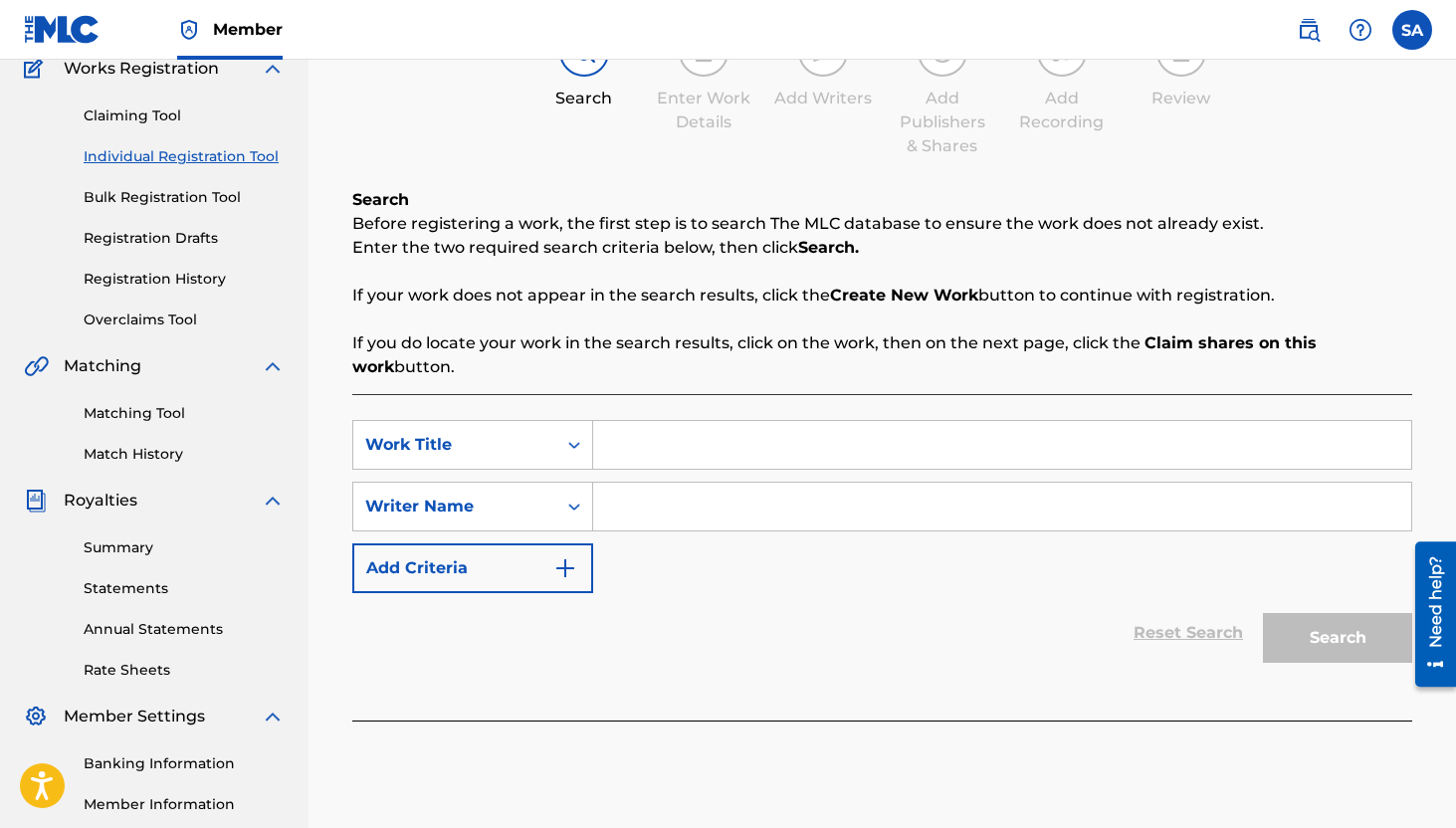 scroll, scrollTop: 210, scrollLeft: 0, axis: vertical 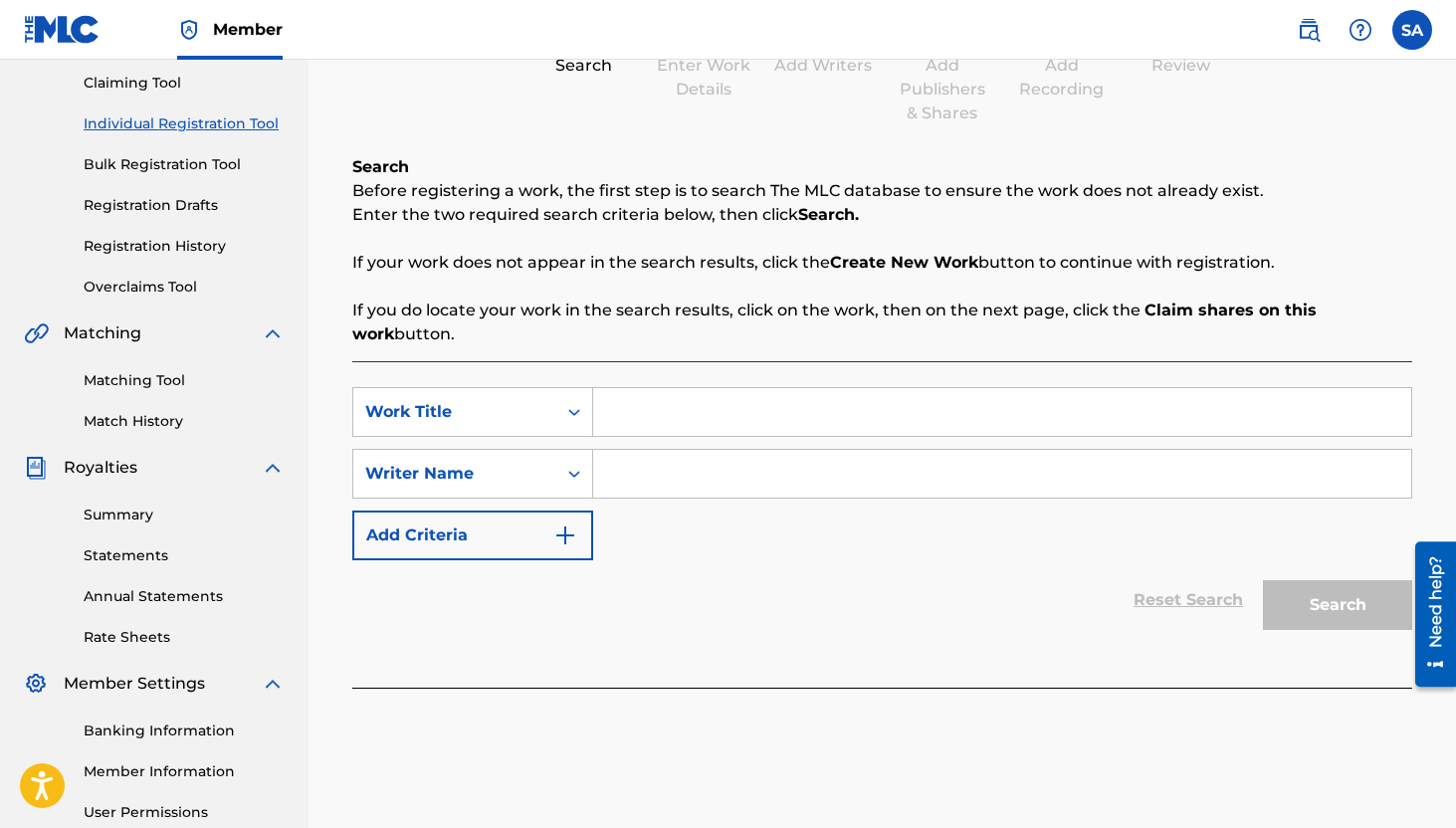 click on "SearchWithCriteria4b82f382-e02c-4808-8bc3-72e972bb5597 Work Title SearchWithCriteria0a264186-cd7f-4d60-b7cd-1b7d3fc23c08 Writer Name Add Criteria Reset Search Search" at bounding box center [882, 524] 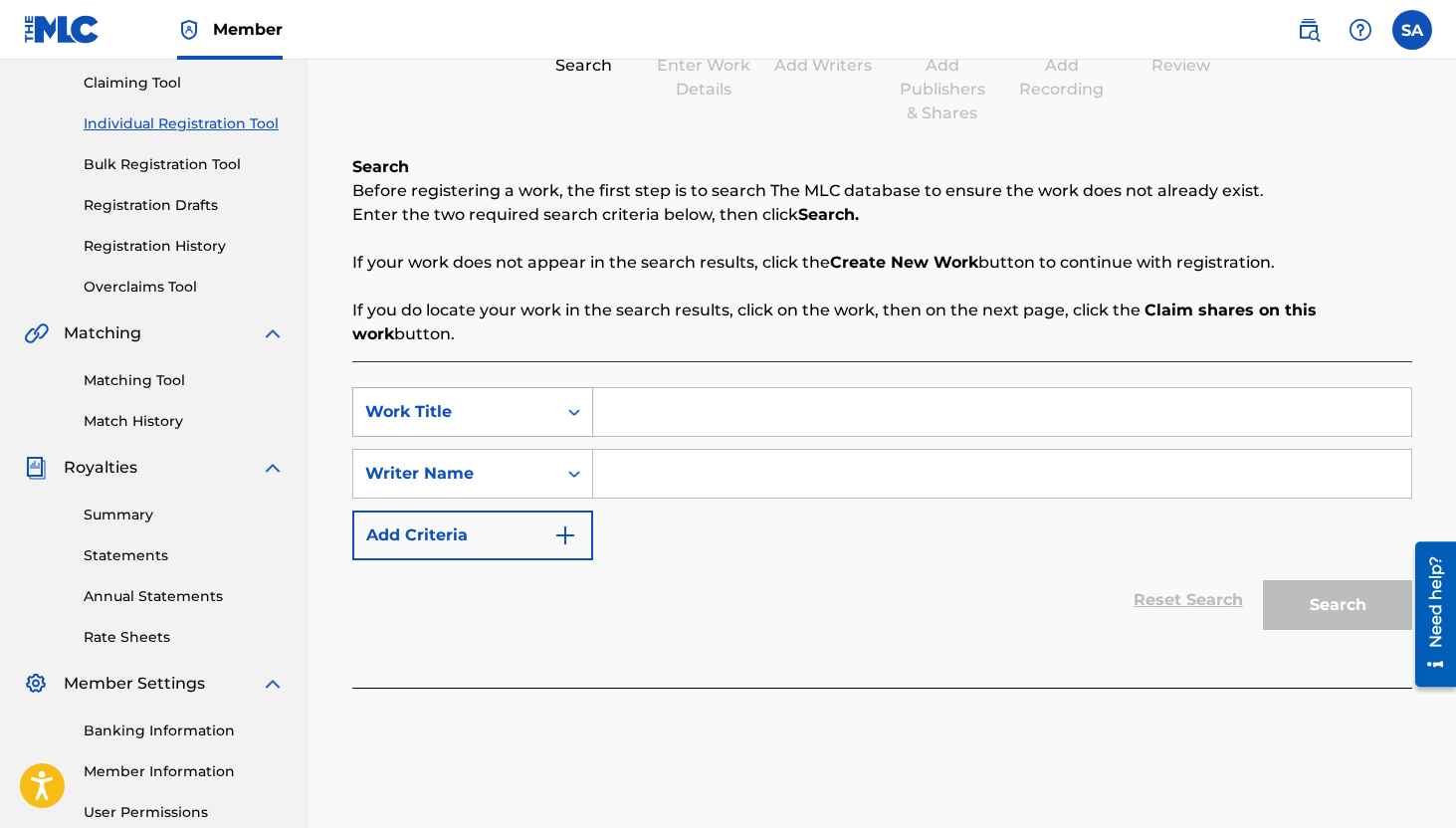 click on "Work Title" at bounding box center [455, 412] 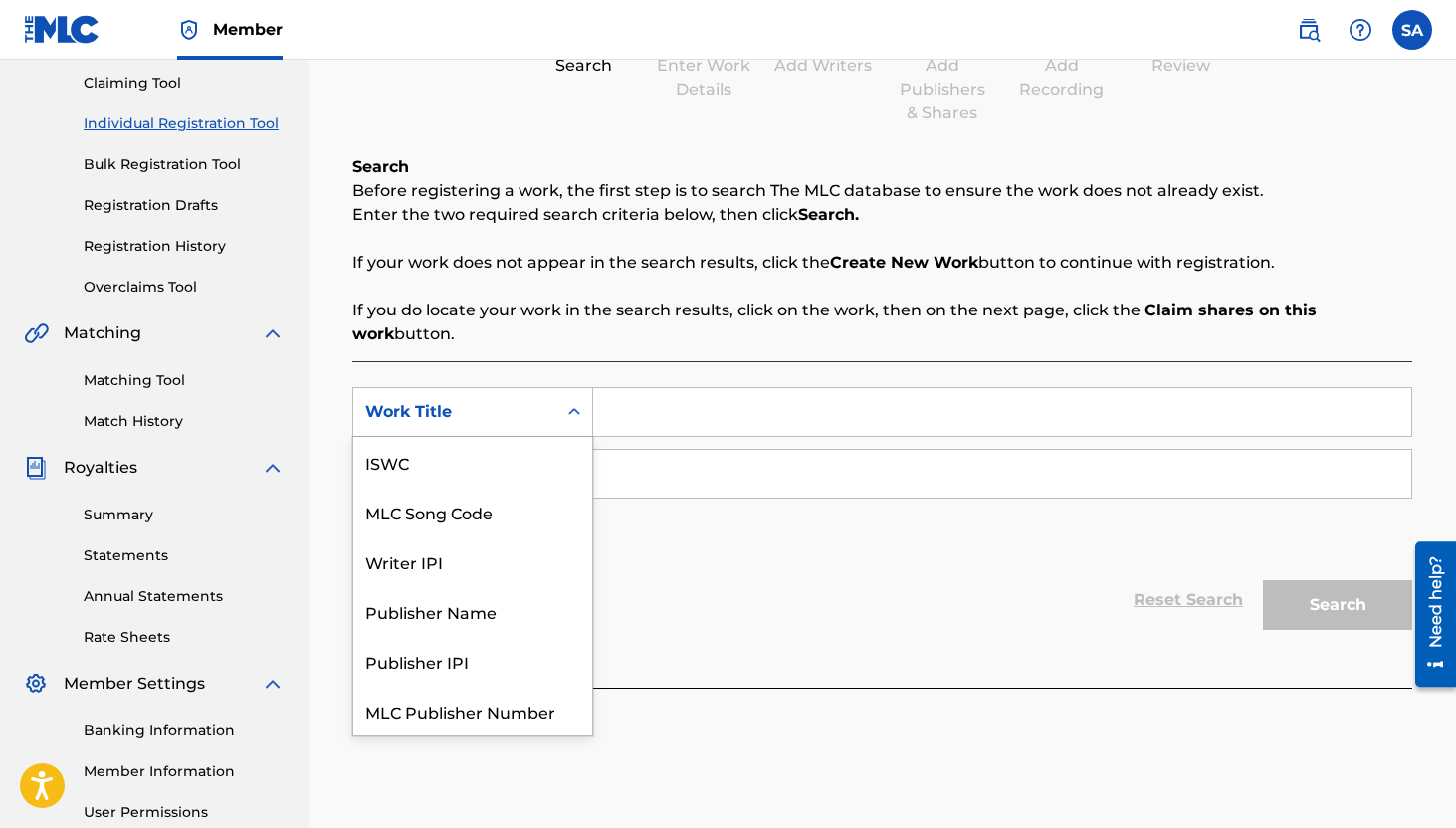 scroll, scrollTop: 50, scrollLeft: 0, axis: vertical 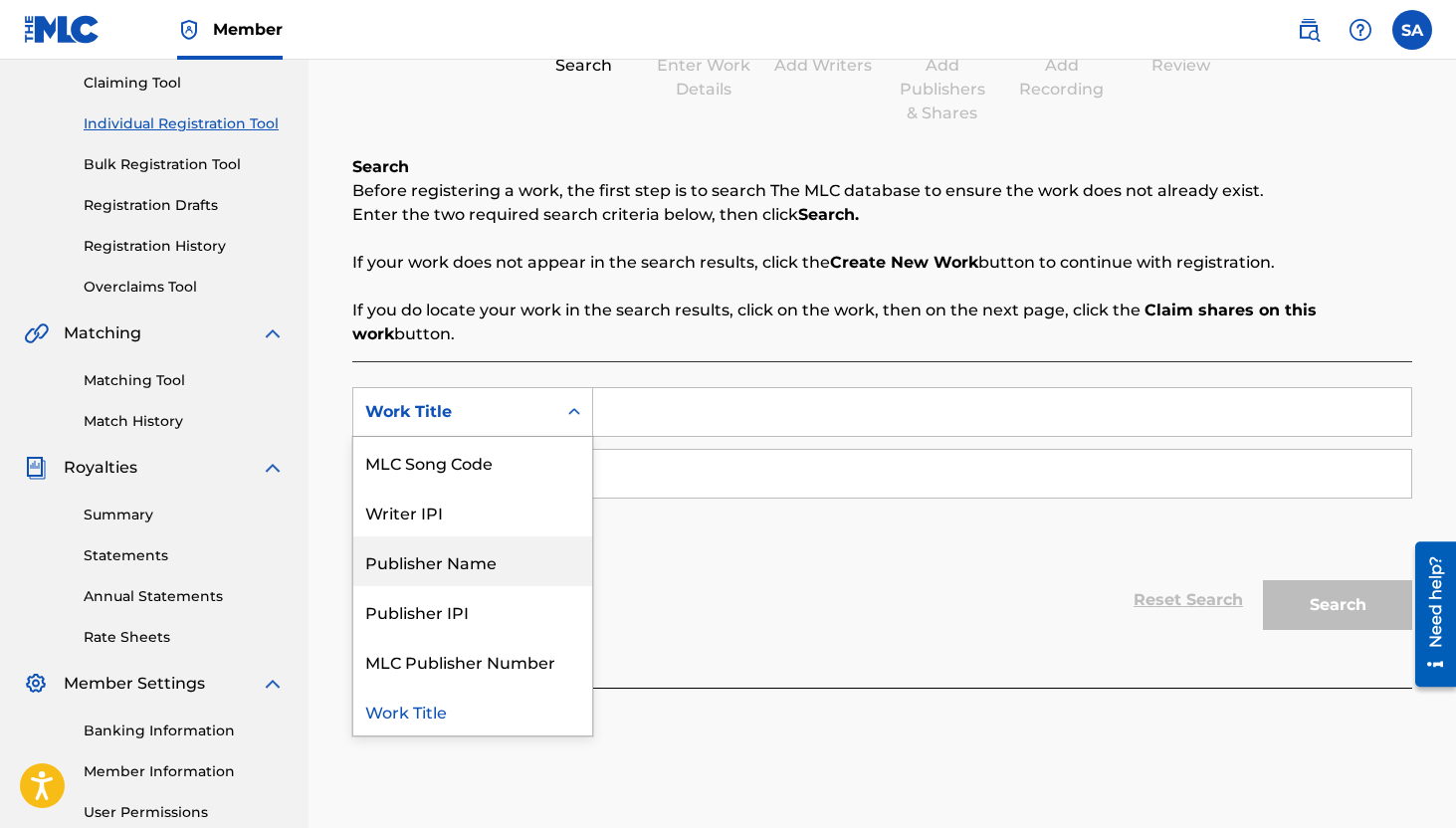 click on "Writer IPI" at bounding box center (473, 512) 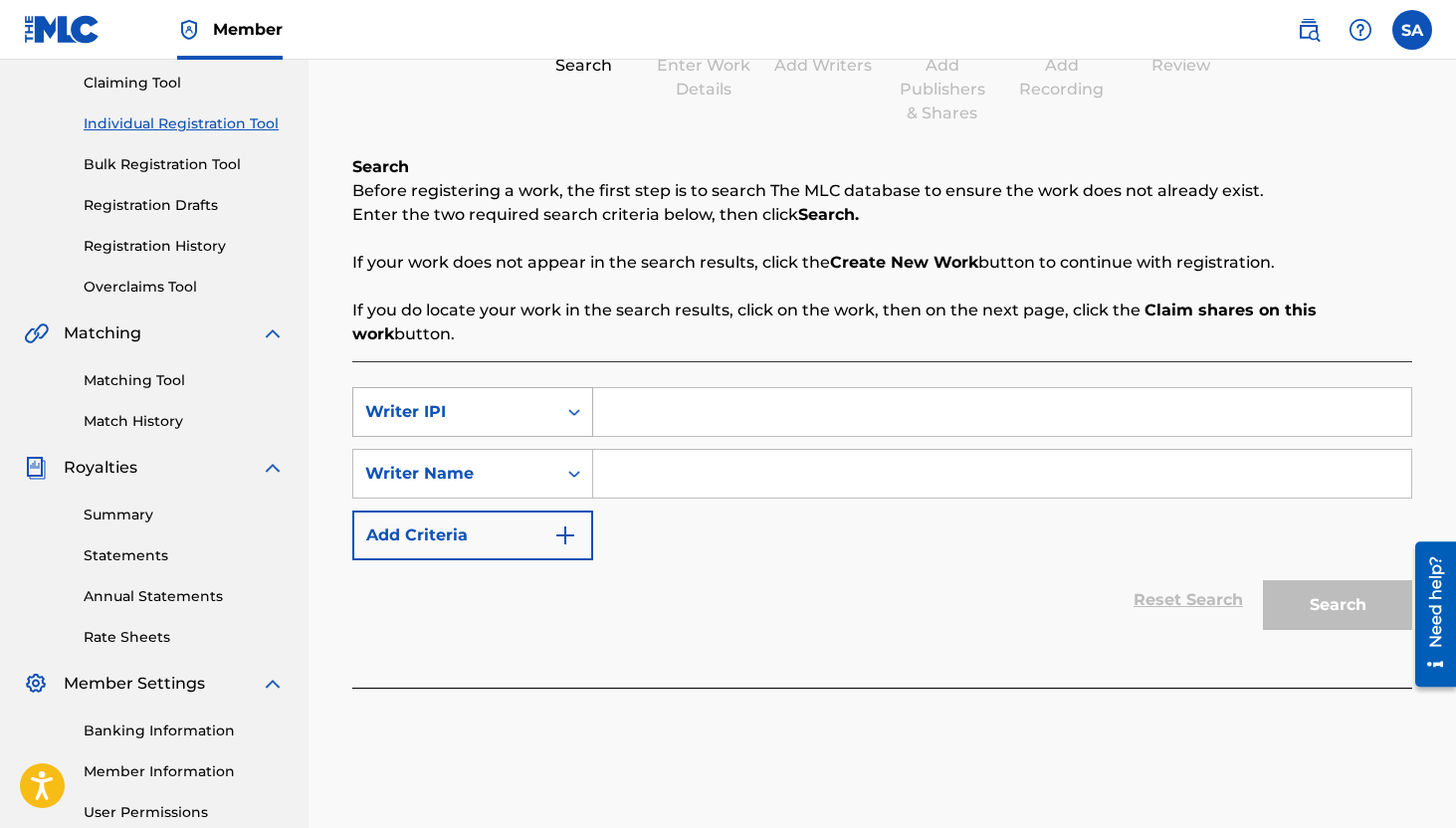 click on "Writer IPI" at bounding box center (473, 412) 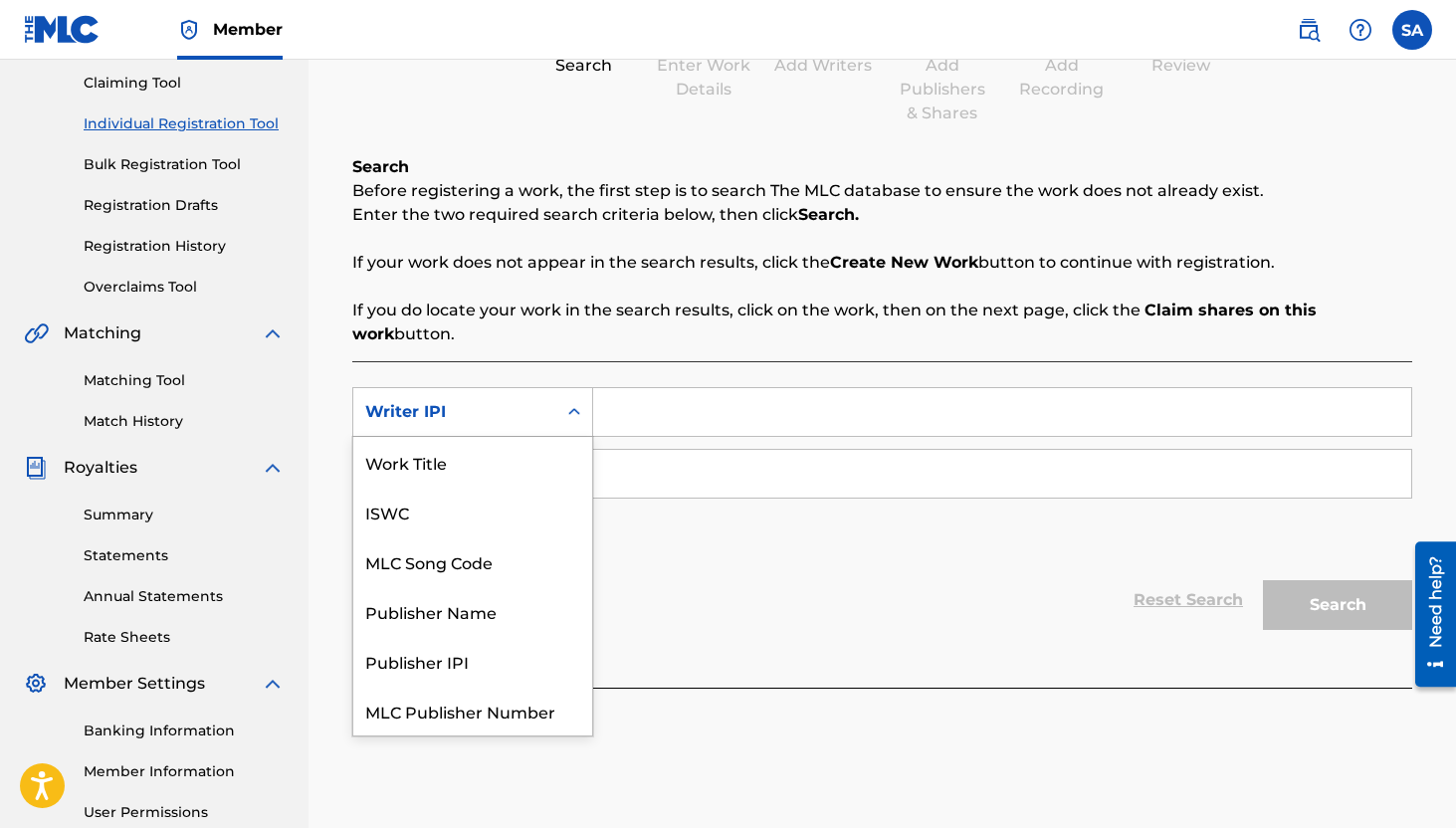 scroll, scrollTop: 50, scrollLeft: 0, axis: vertical 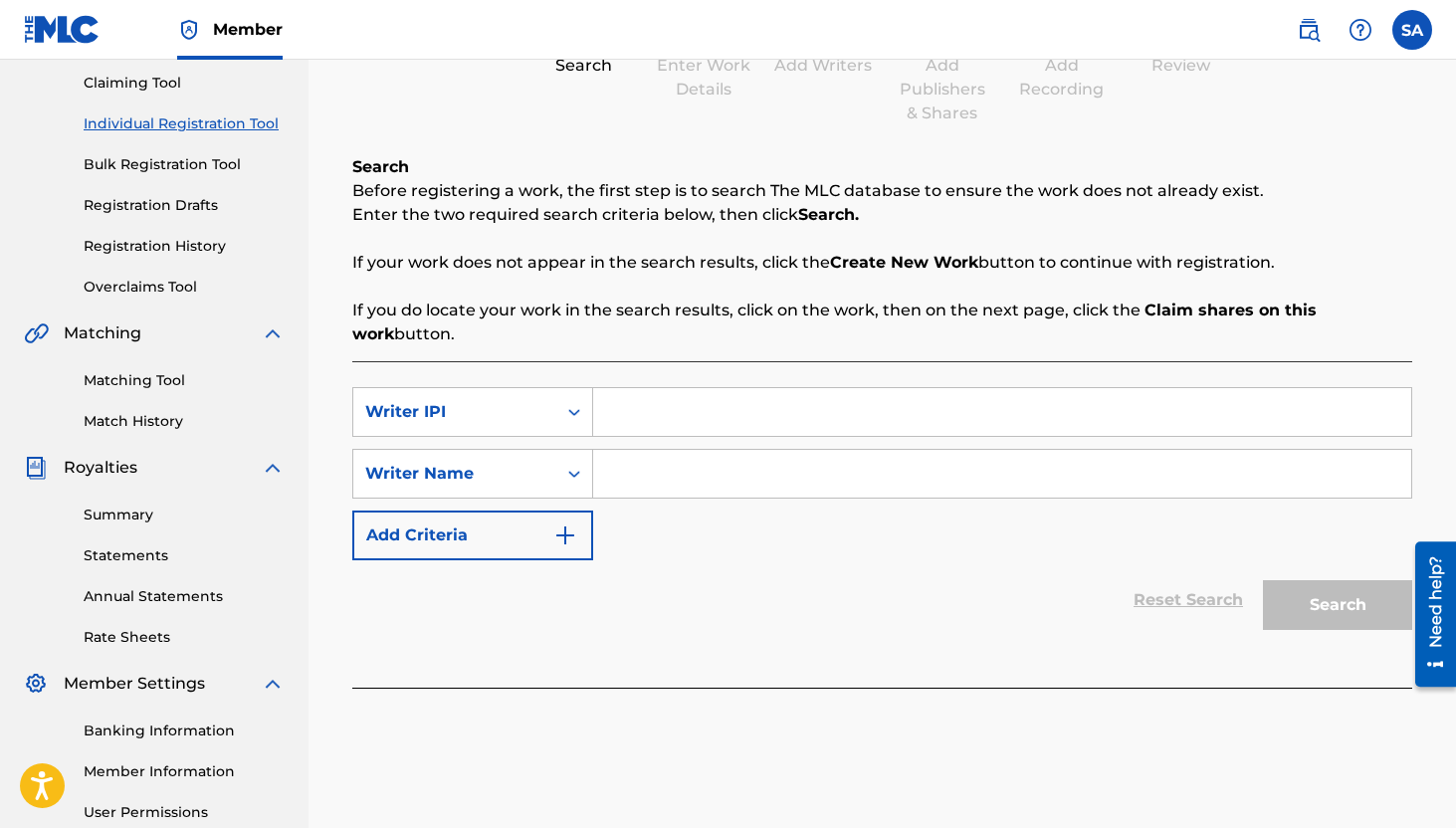 click on "Summary" at bounding box center (184, 515) 